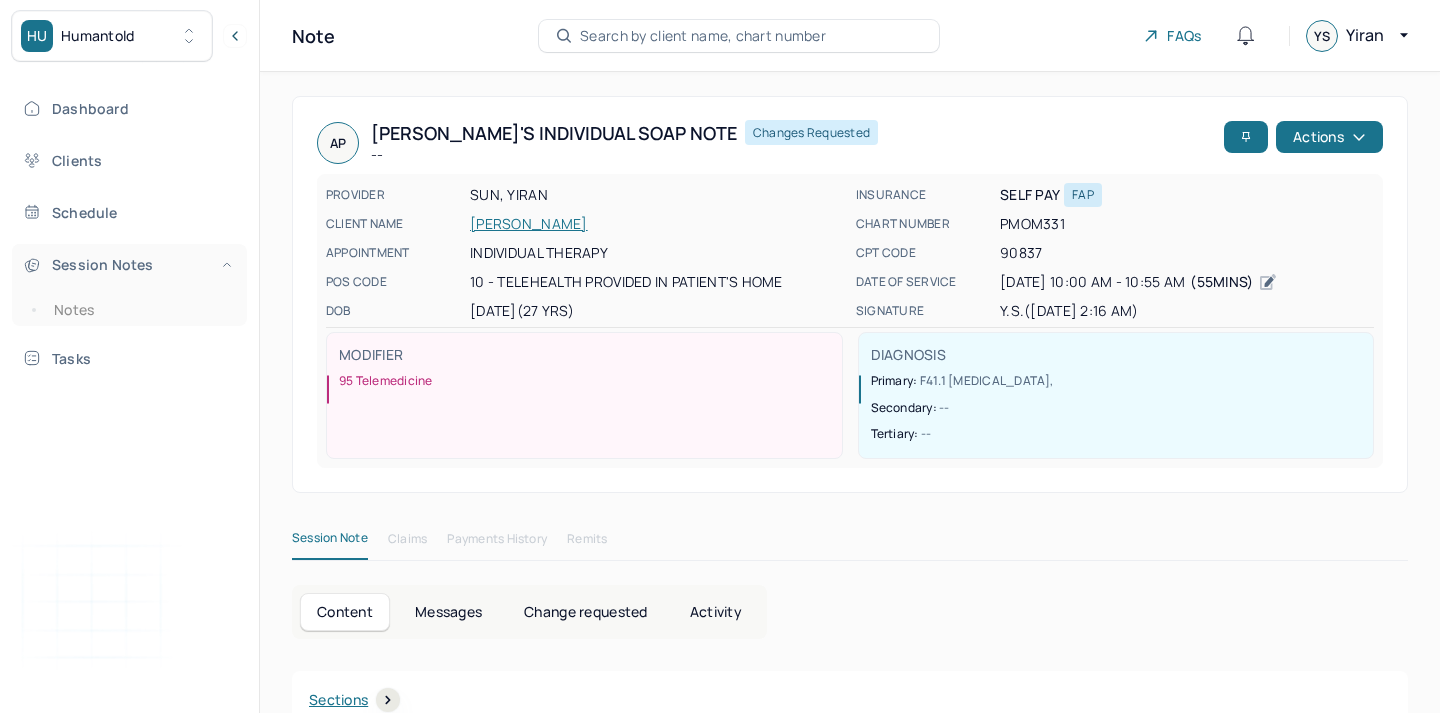 scroll, scrollTop: 0, scrollLeft: 0, axis: both 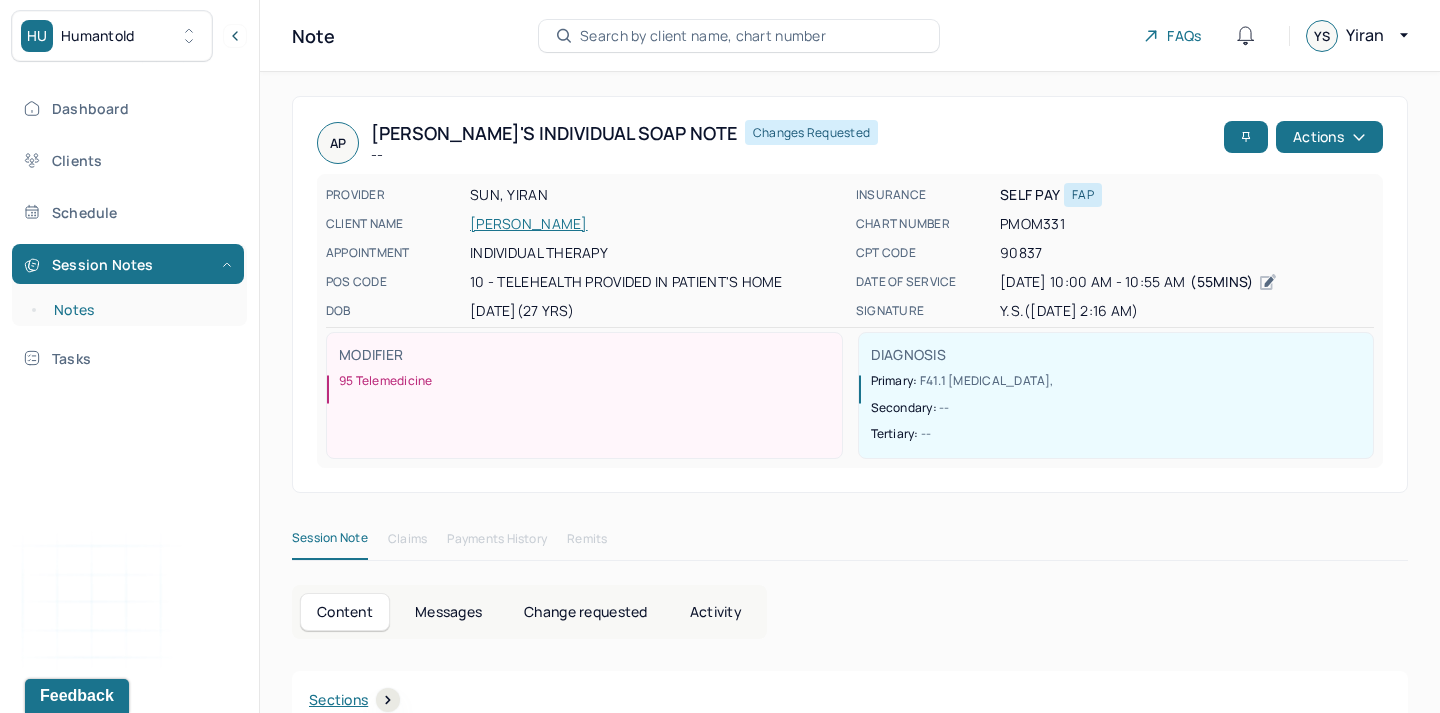 click on "Notes" at bounding box center (139, 310) 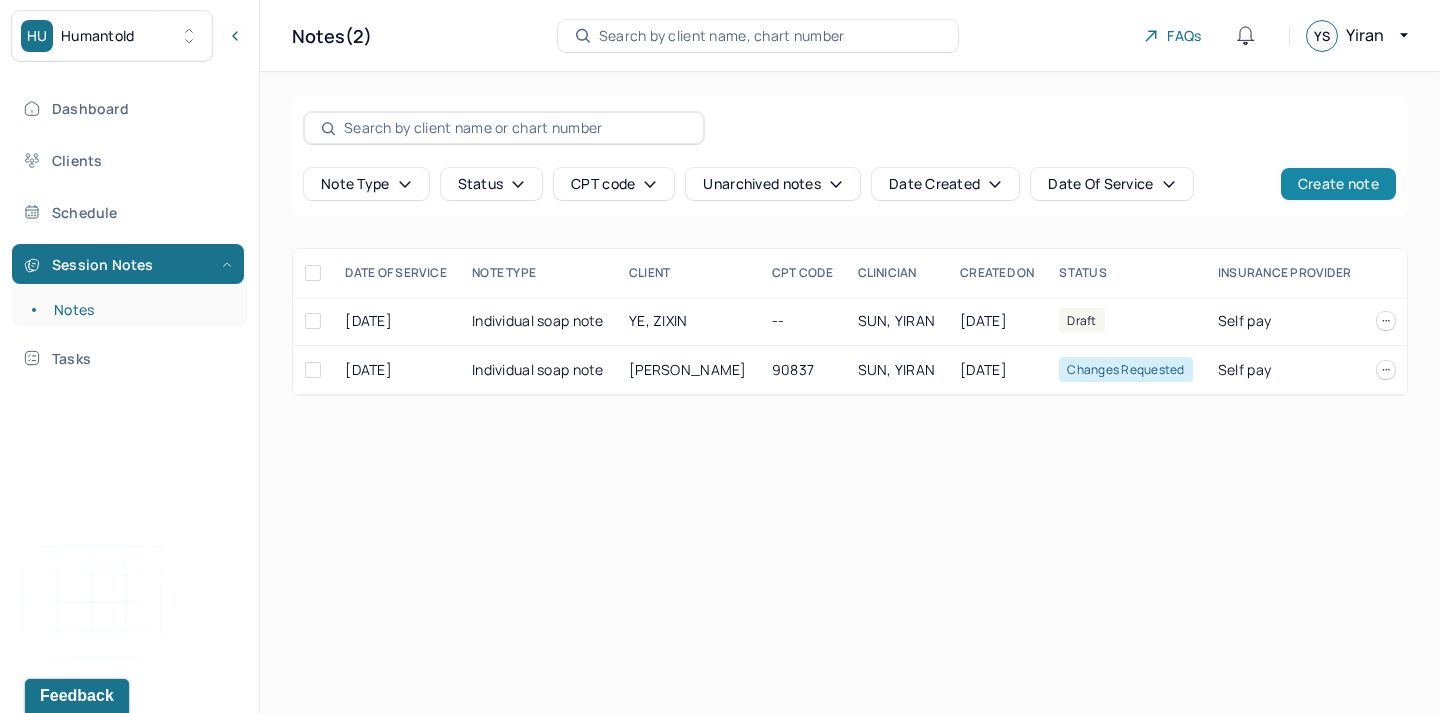 click on "Create note" at bounding box center (1338, 184) 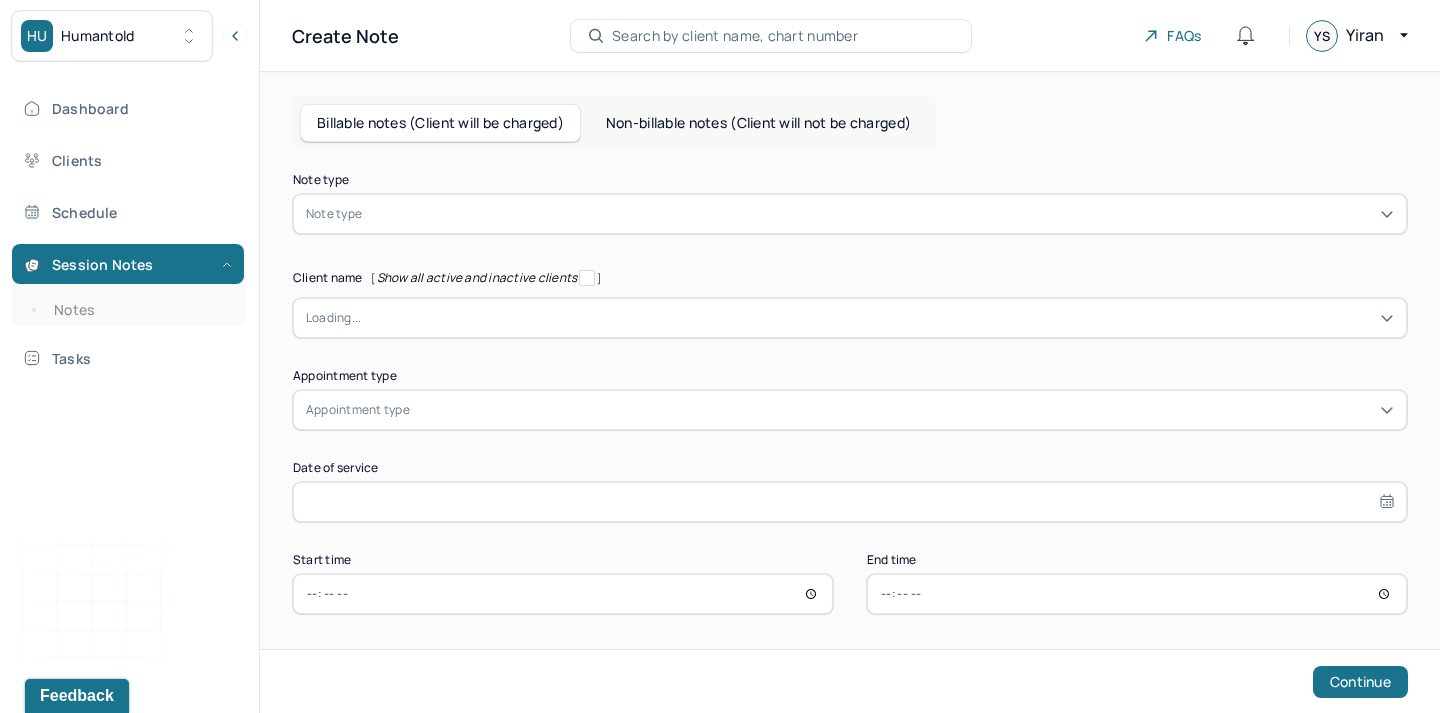 click at bounding box center (880, 214) 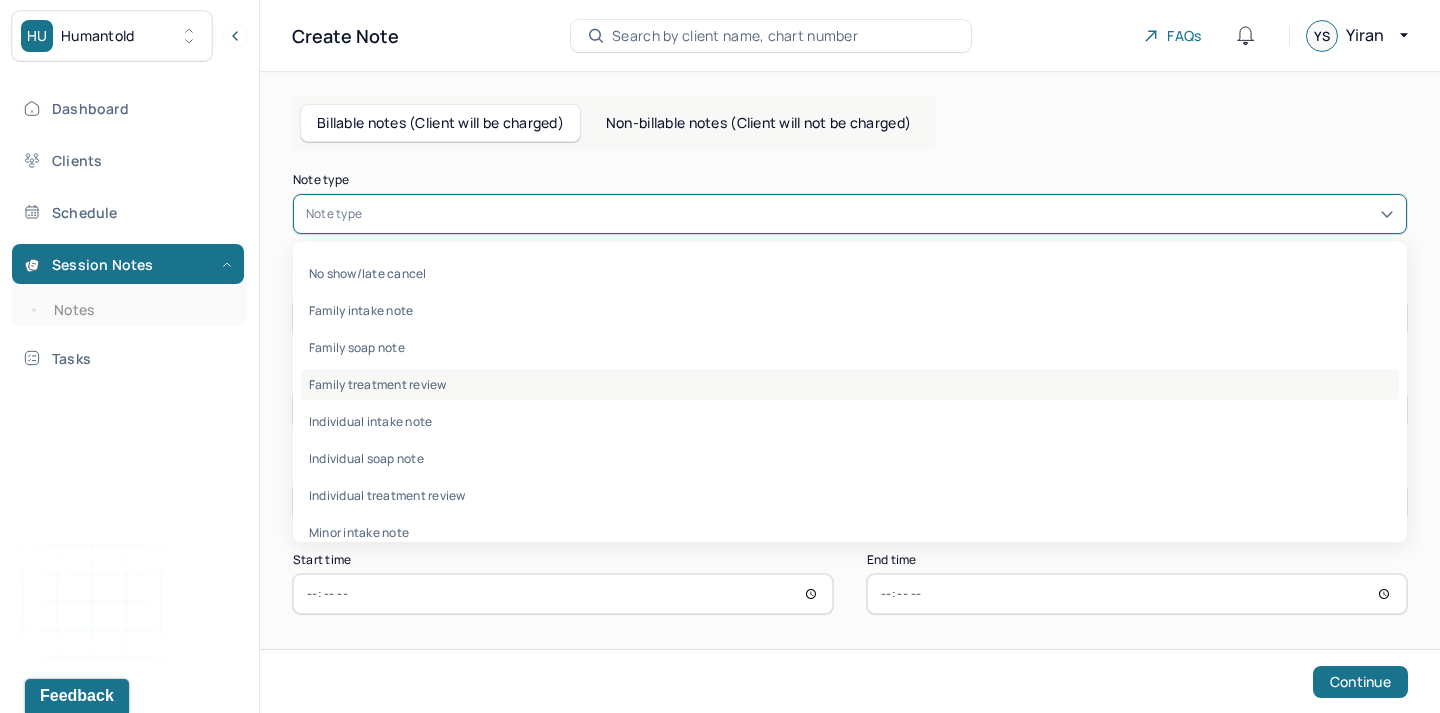 scroll, scrollTop: 29, scrollLeft: 0, axis: vertical 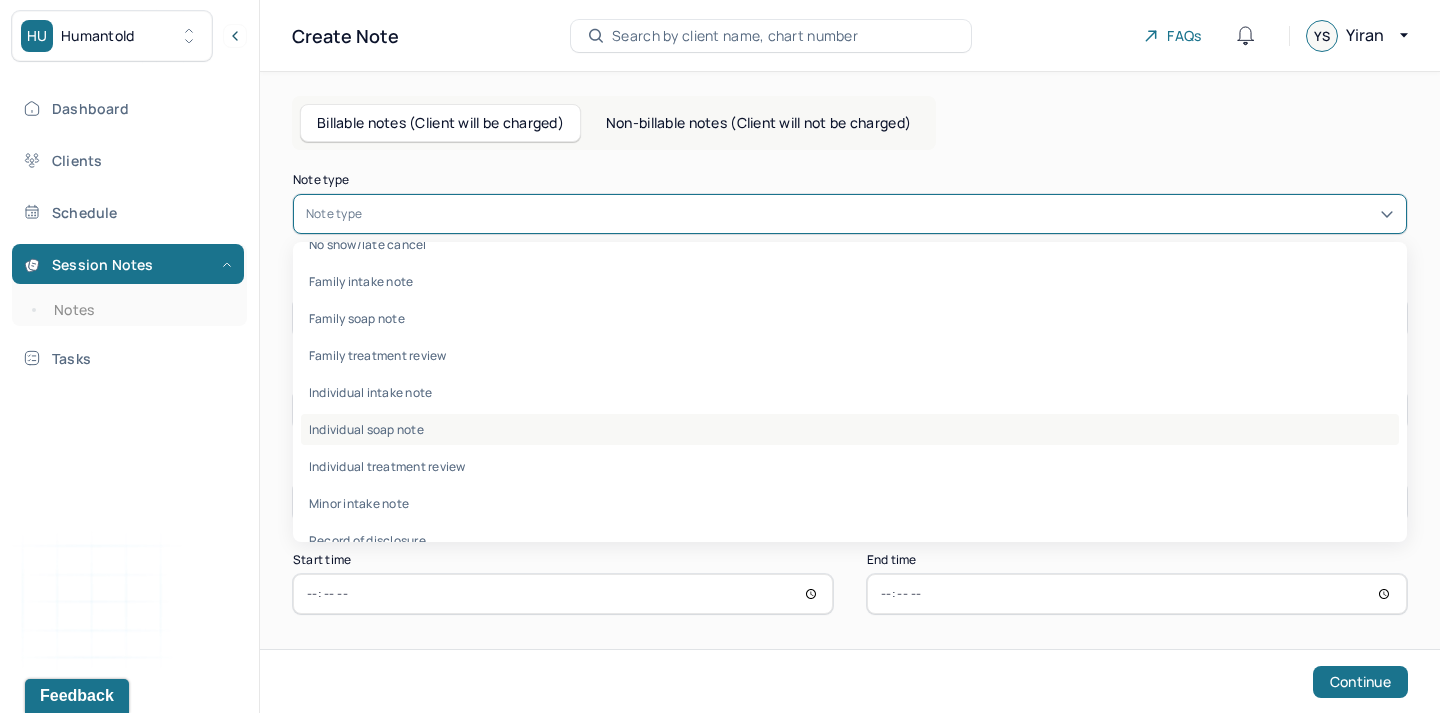 click on "Individual soap note" at bounding box center (850, 429) 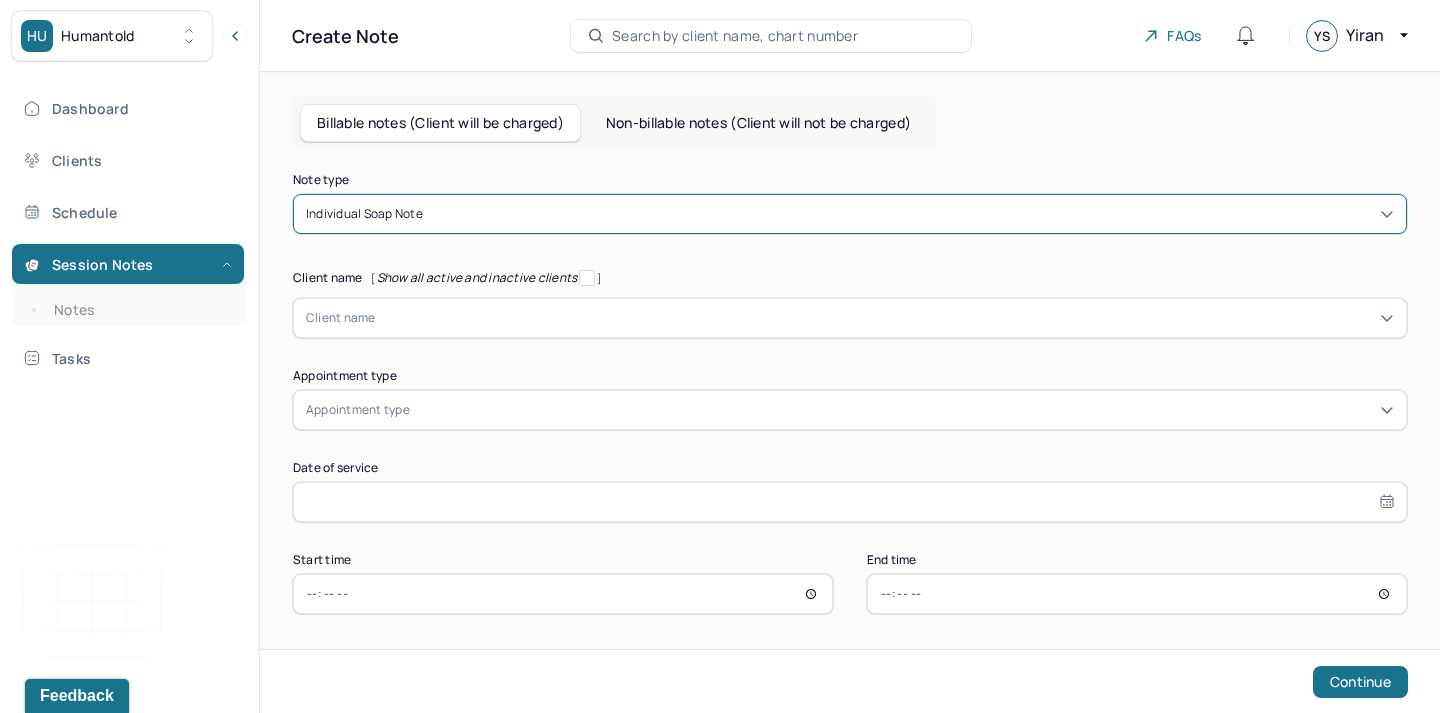 click on "Client name" at bounding box center [850, 318] 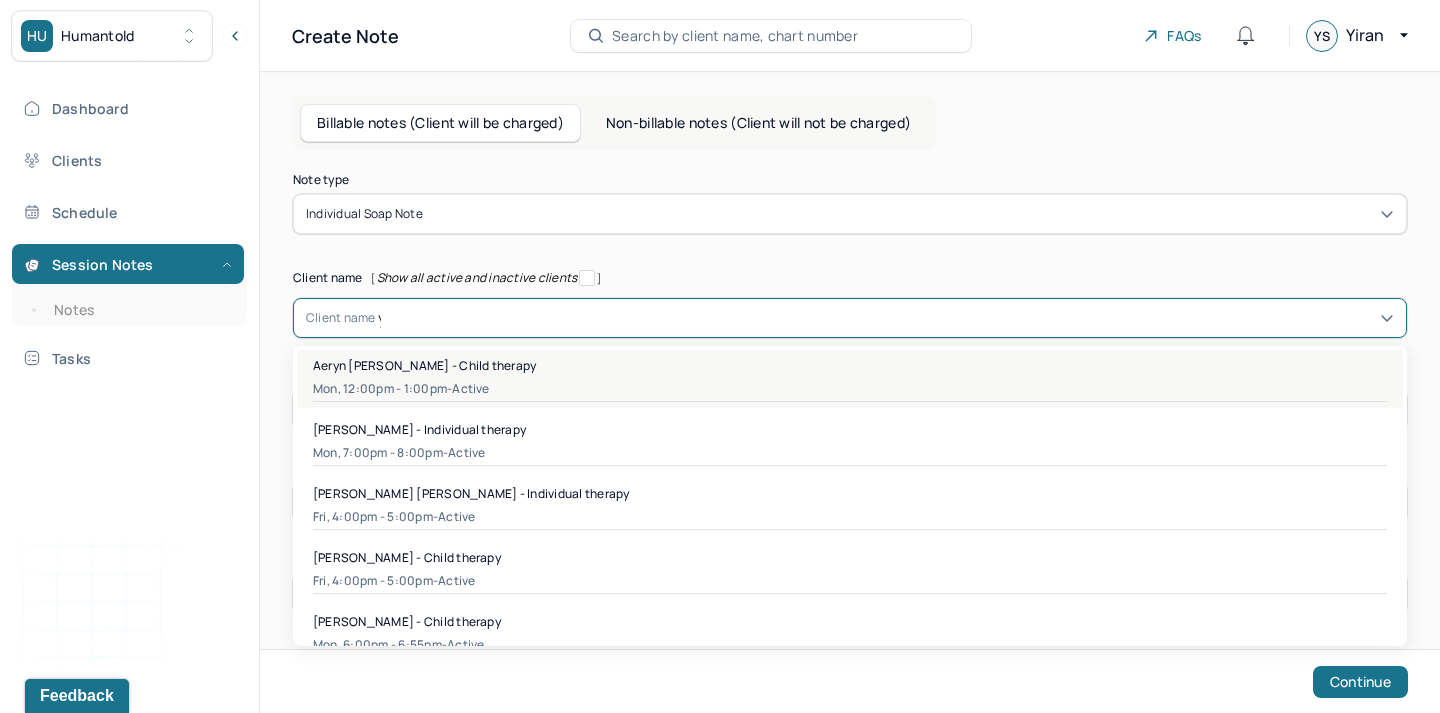 type on "ye" 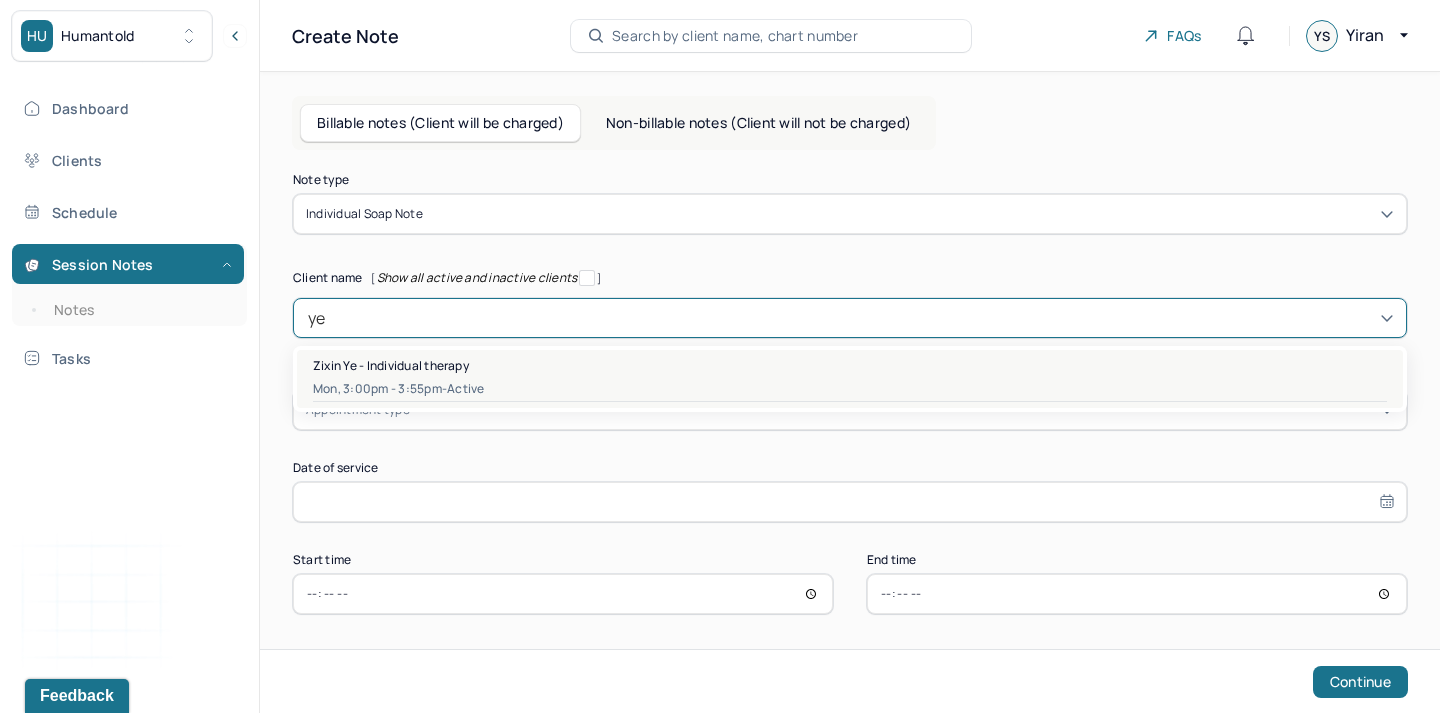 click on "Mon, 3:00pm - 3:55pm  -  active" at bounding box center [850, 389] 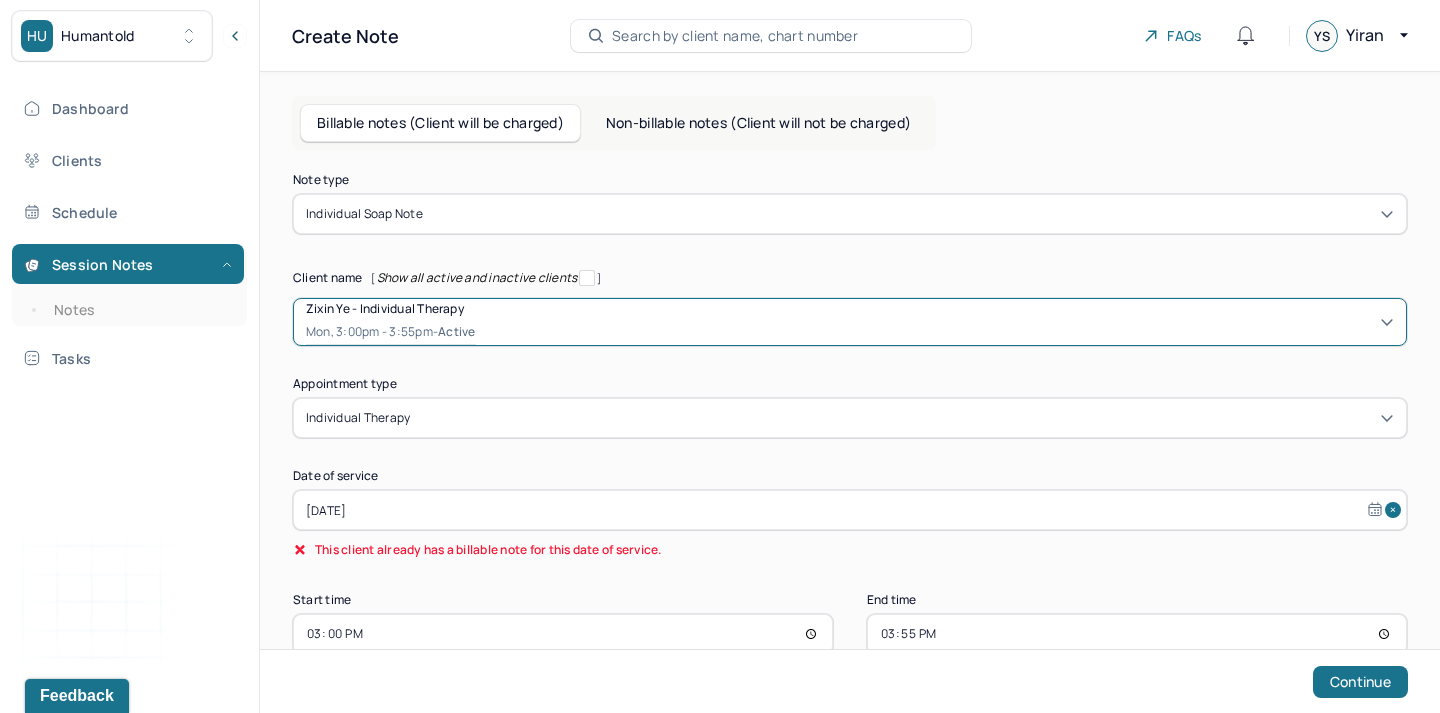scroll, scrollTop: 46, scrollLeft: 0, axis: vertical 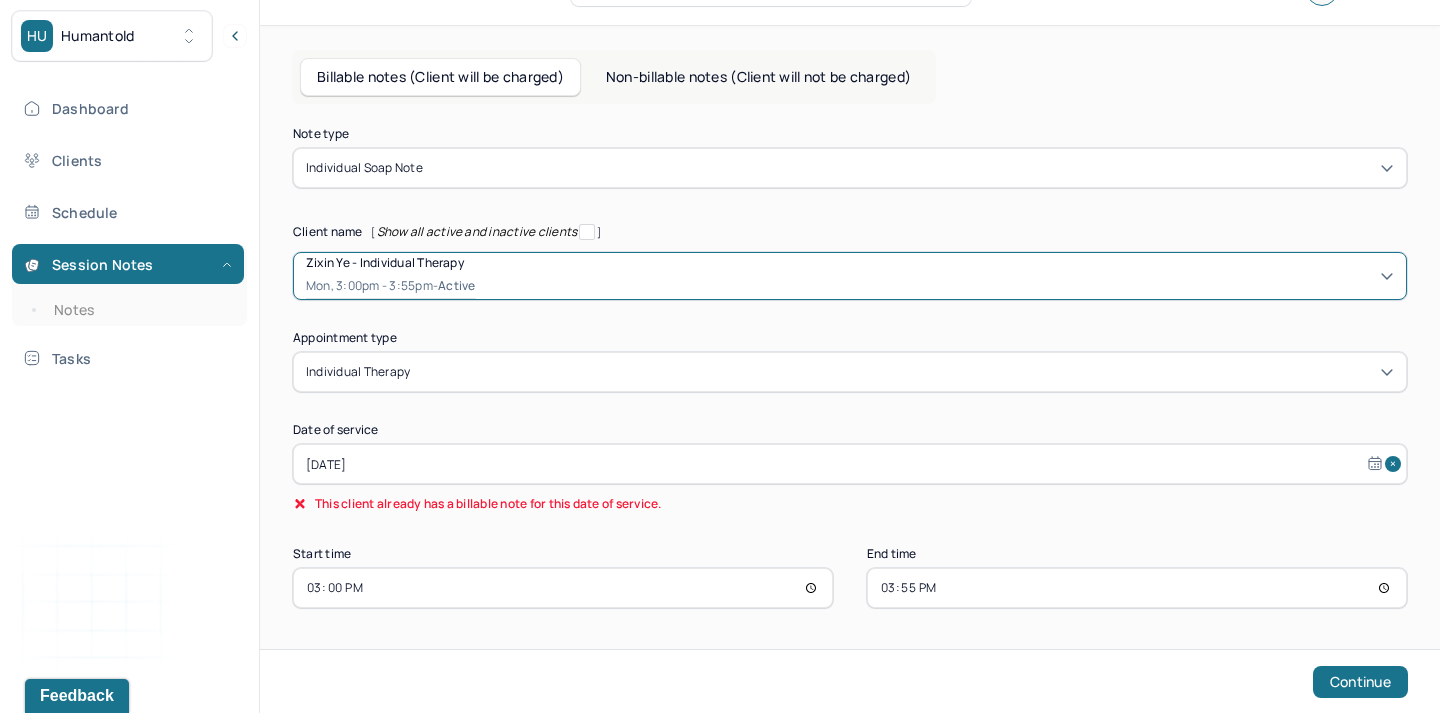 click on "[DATE]" at bounding box center [850, 464] 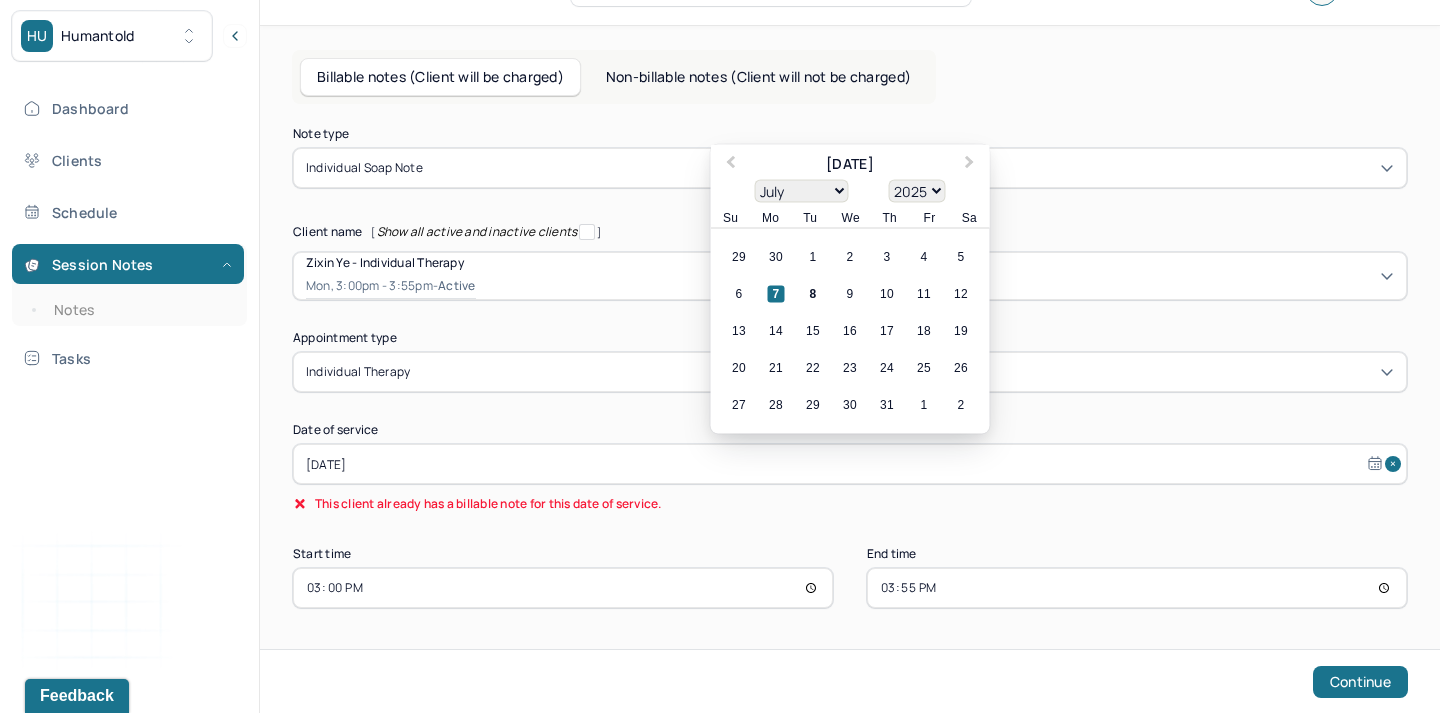 click on "7" at bounding box center [776, 294] 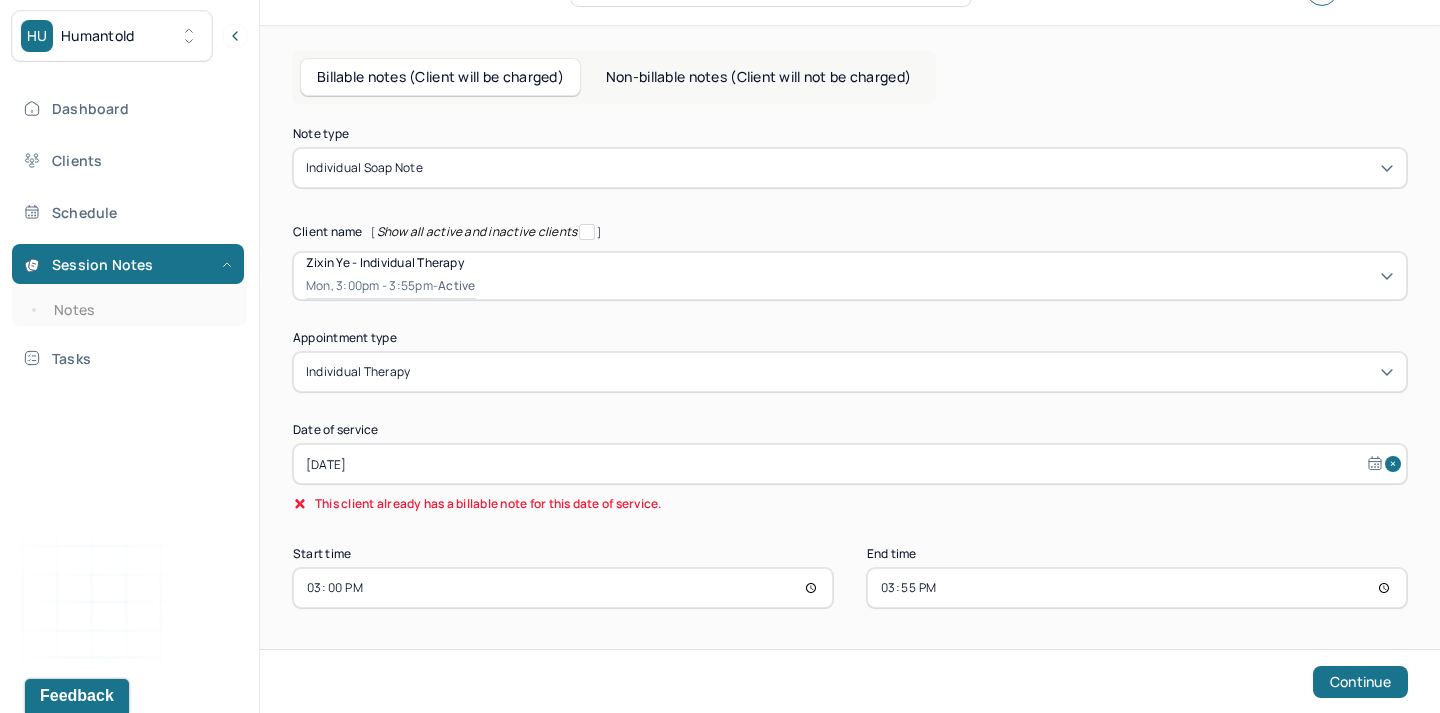 click on "15:00" at bounding box center (563, 588) 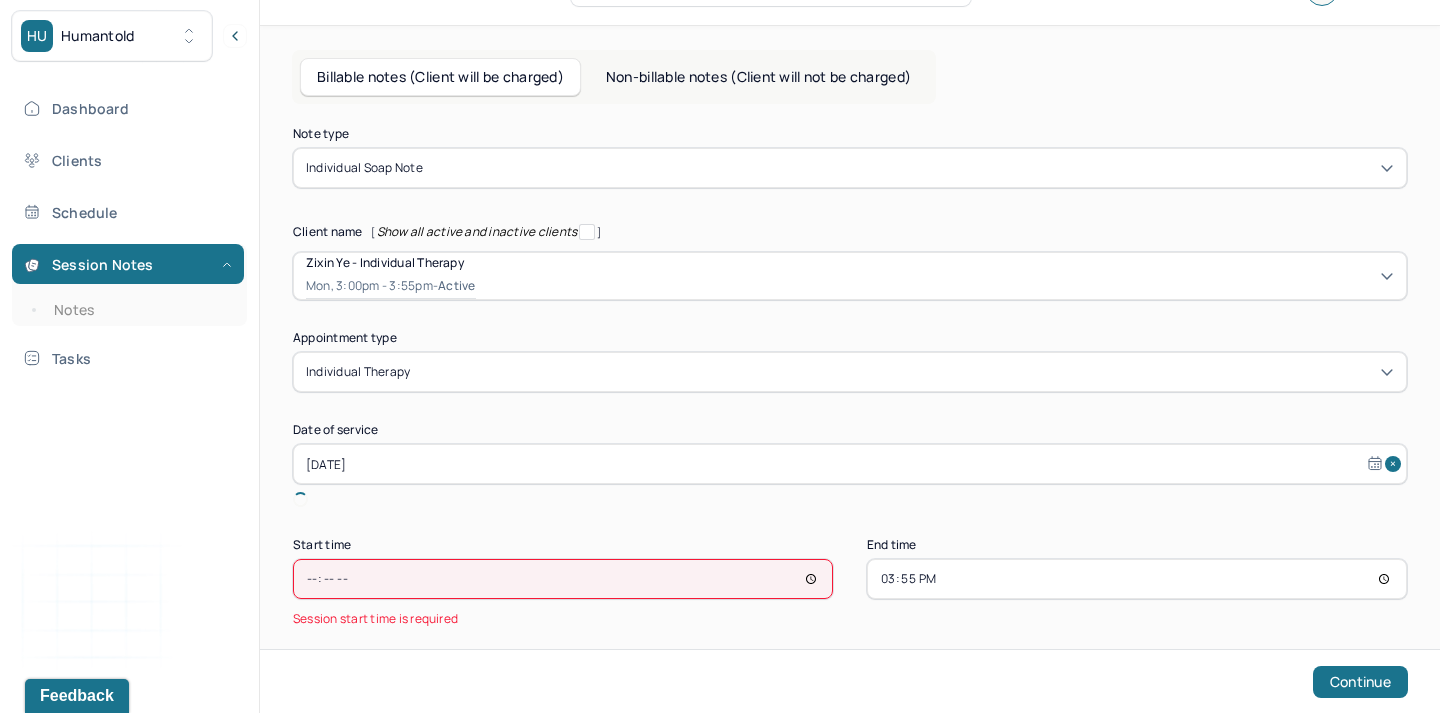type on "19:00" 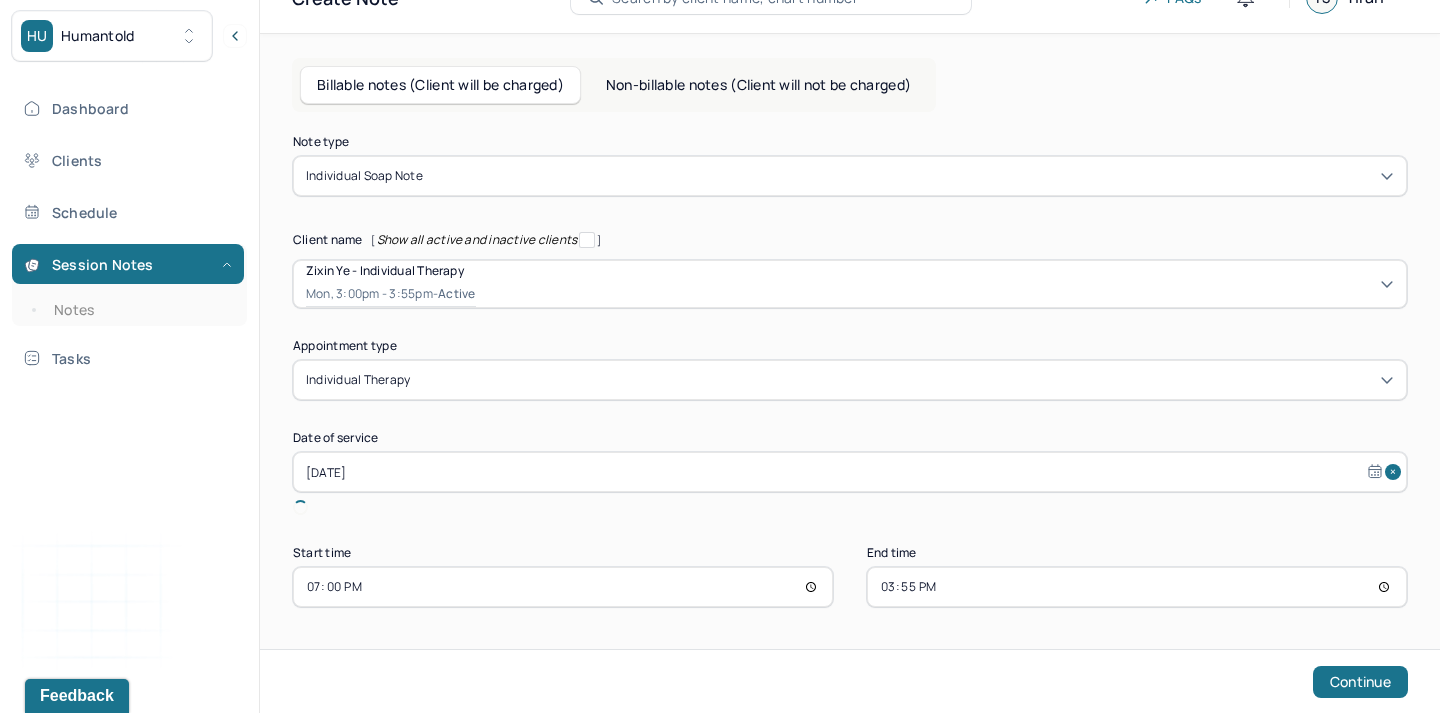 scroll, scrollTop: 37, scrollLeft: 0, axis: vertical 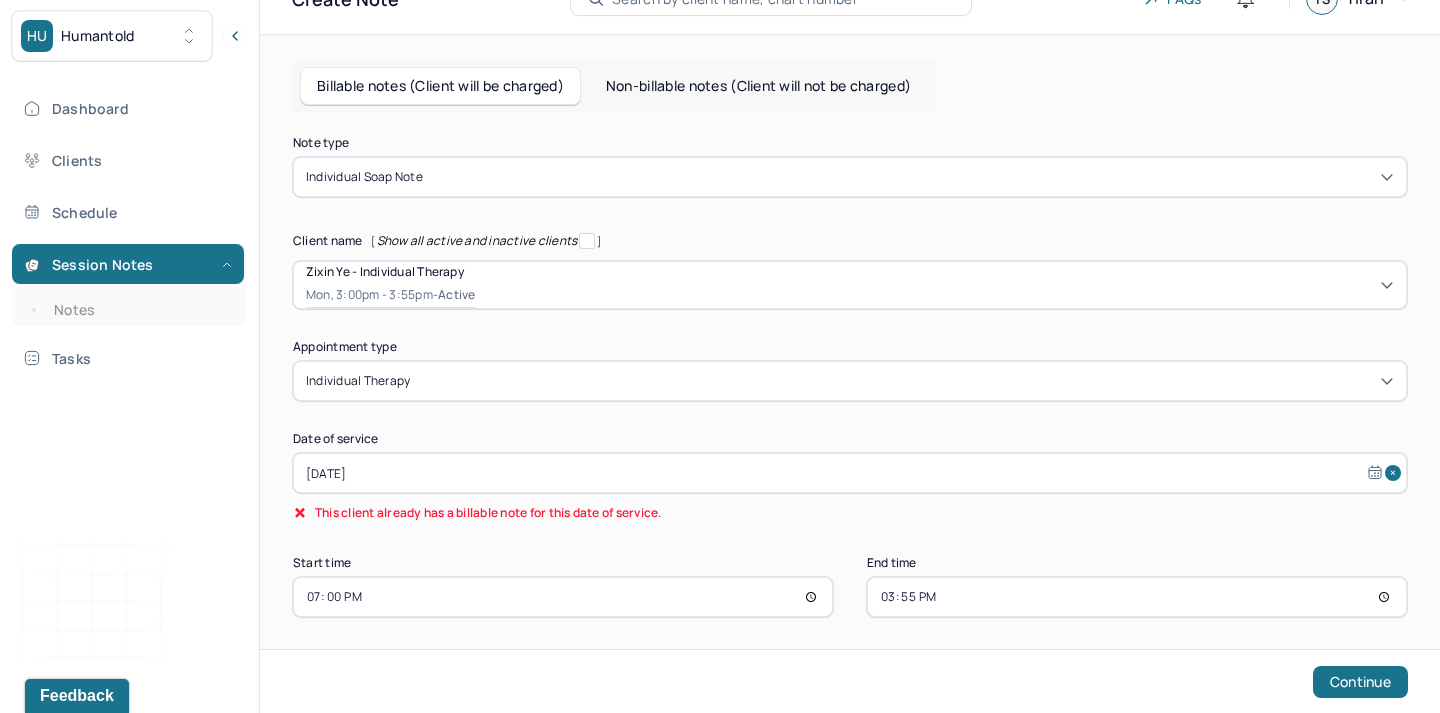 click on "15:55" at bounding box center (1137, 597) 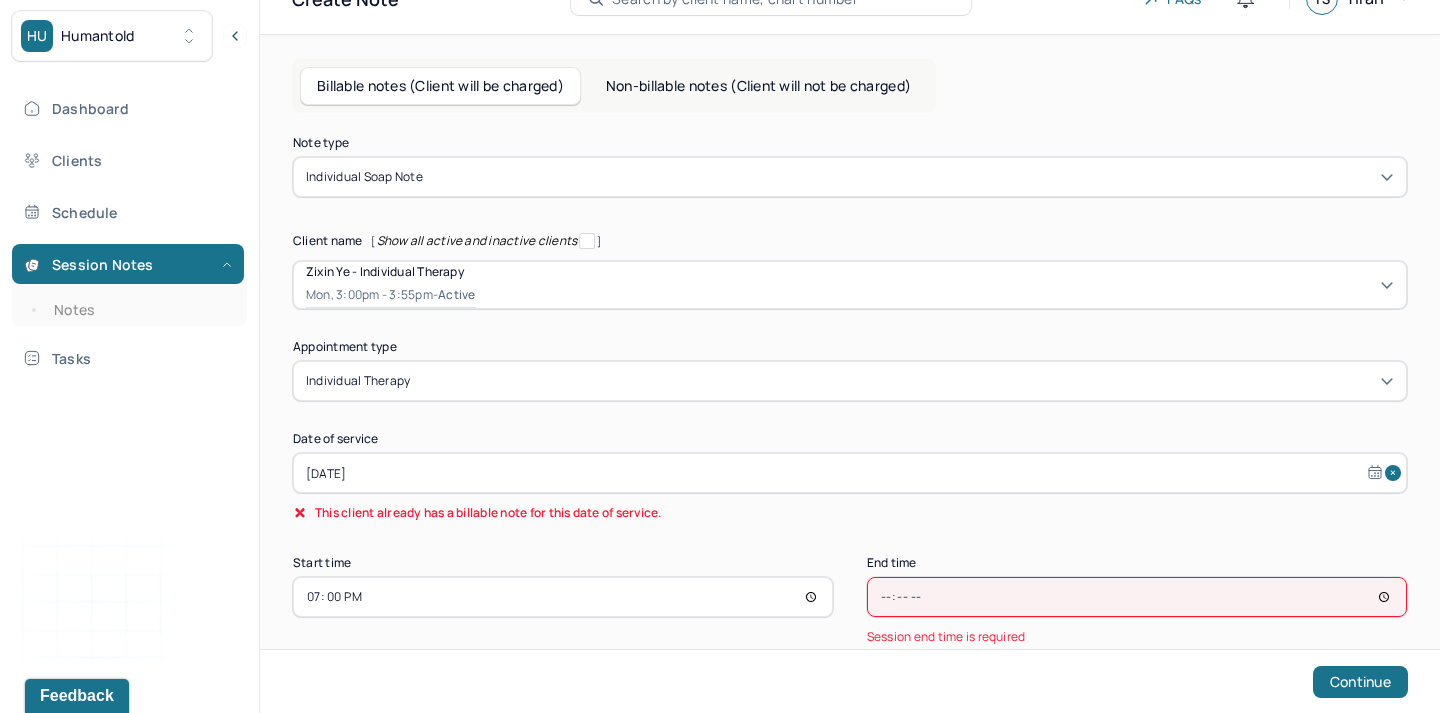 type on "19:55" 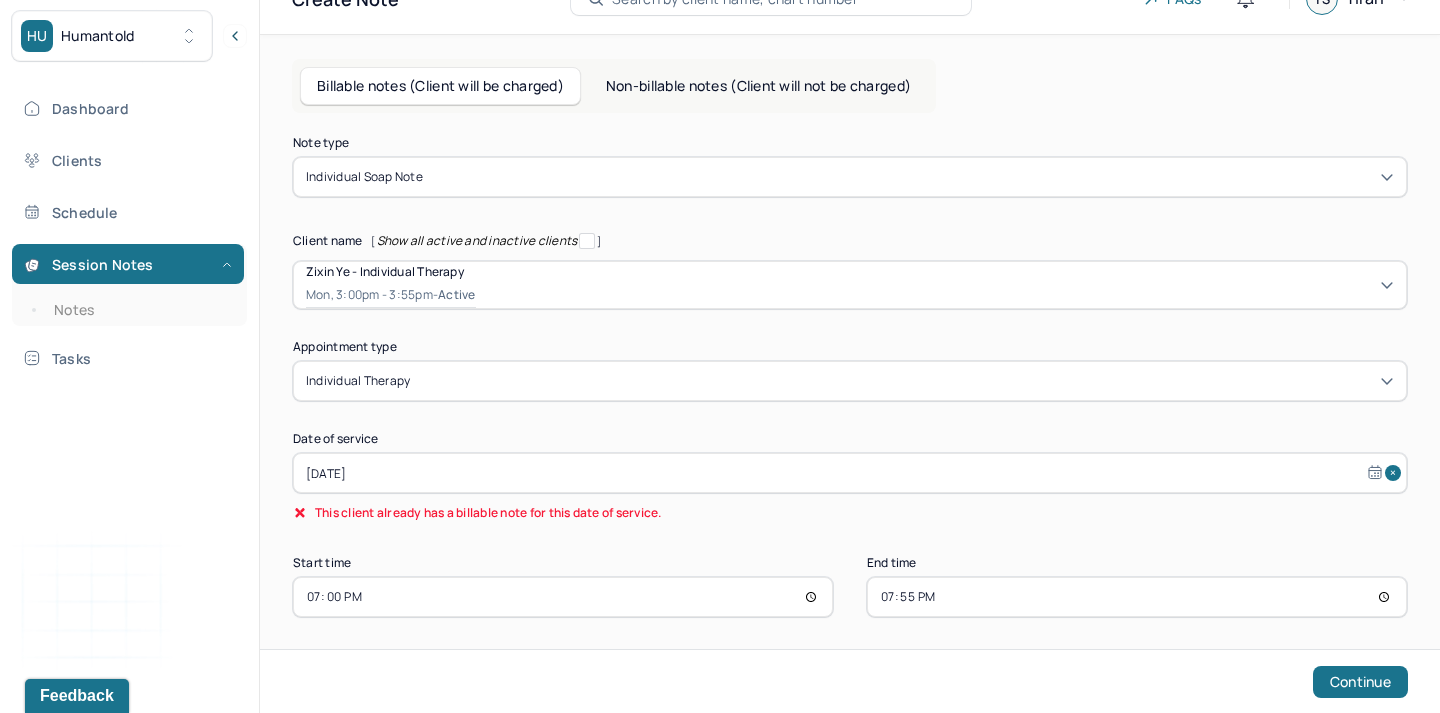 click on "Note type Individual soap note Client name [ Show all active and inactive clients ] Zixin Ye - Individual therapy Mon, 3:00pm - 3:55pm  -  active Supervisee name [PERSON_NAME] Appointment type individual therapy Date of service [DATE] This client already has a billable note for this date of service. Start time 19:00 End time 19:55   Continue" at bounding box center [850, 377] 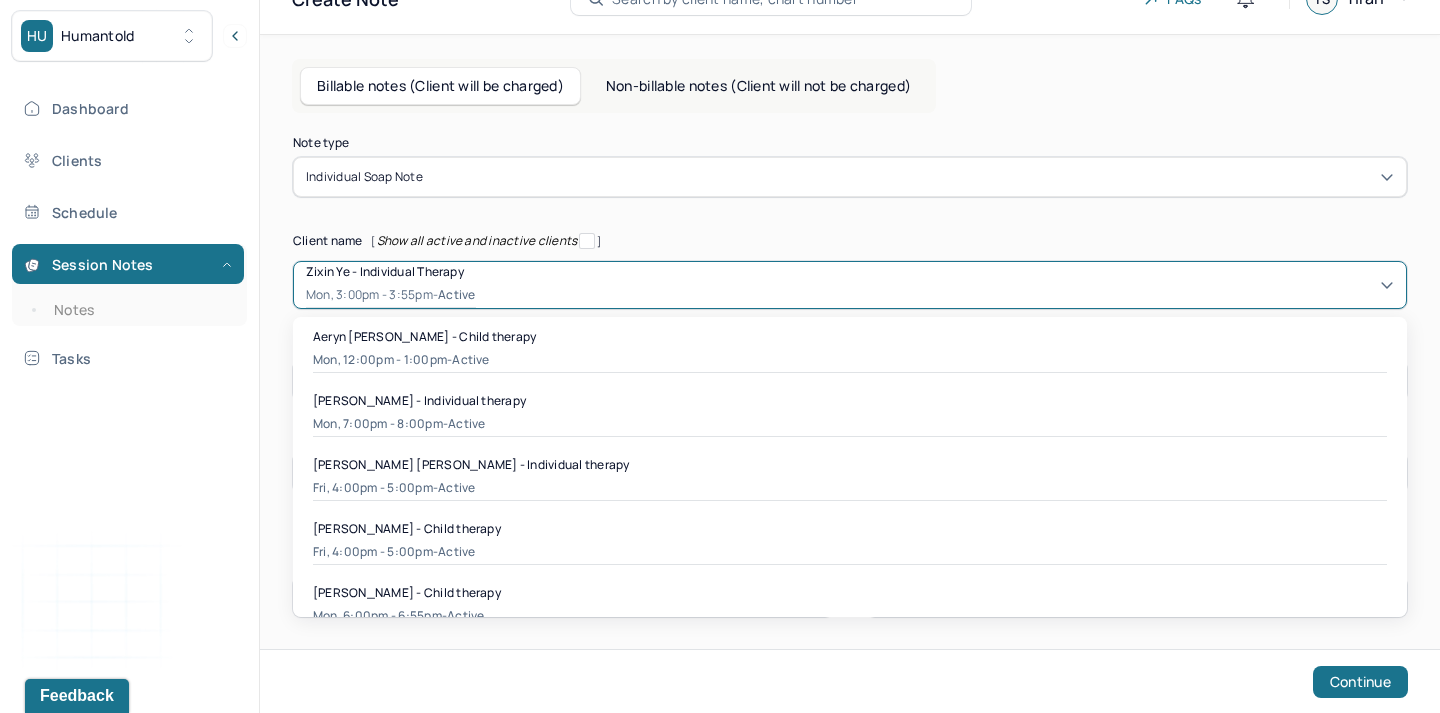 click at bounding box center [935, 285] 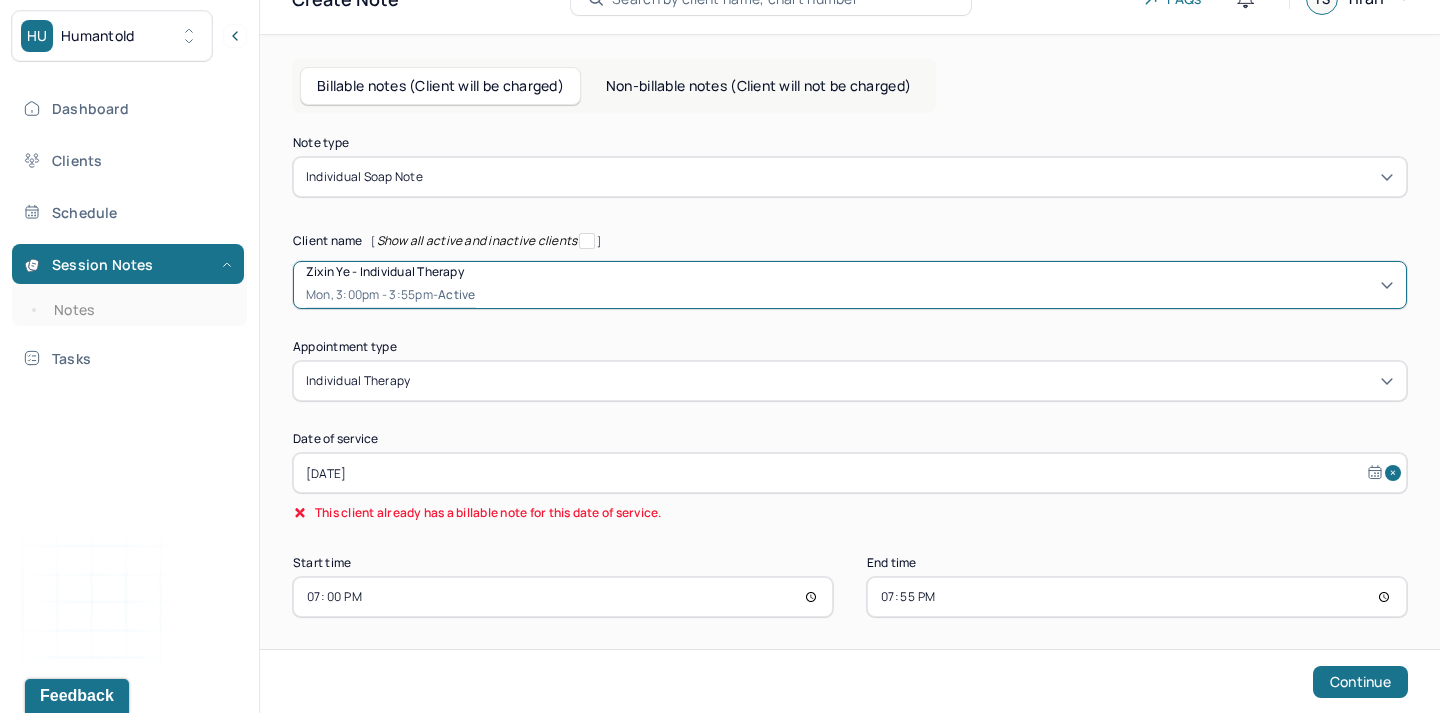click at bounding box center [935, 285] 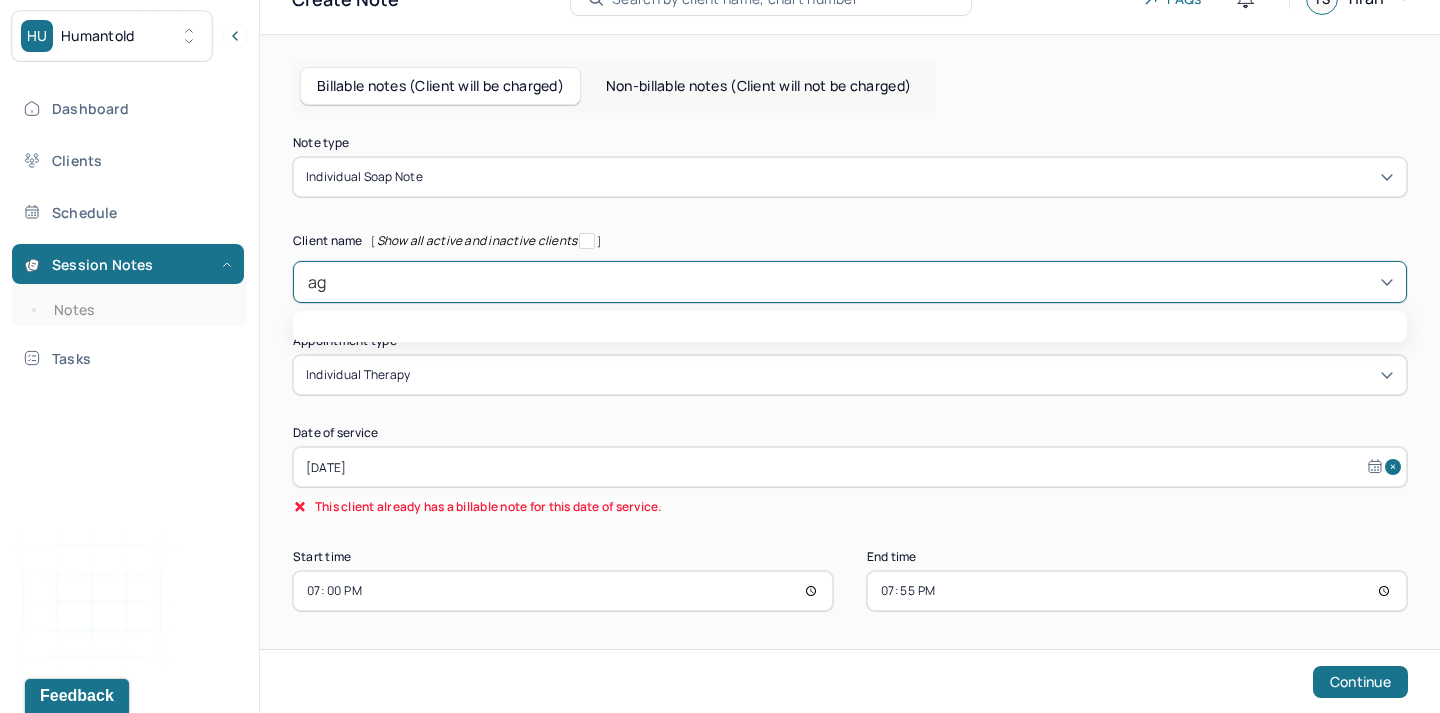 type on "aga" 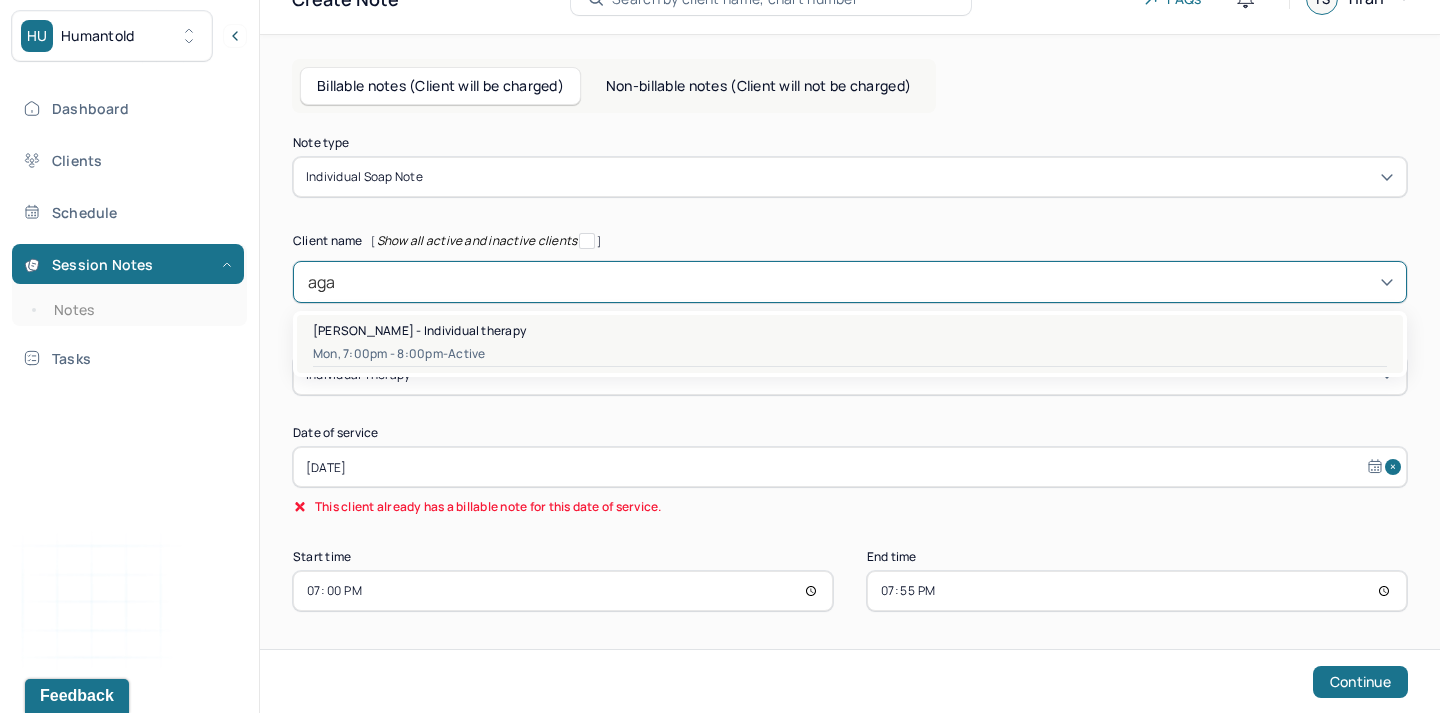 click on "[PERSON_NAME] - Individual therapy" at bounding box center [850, 330] 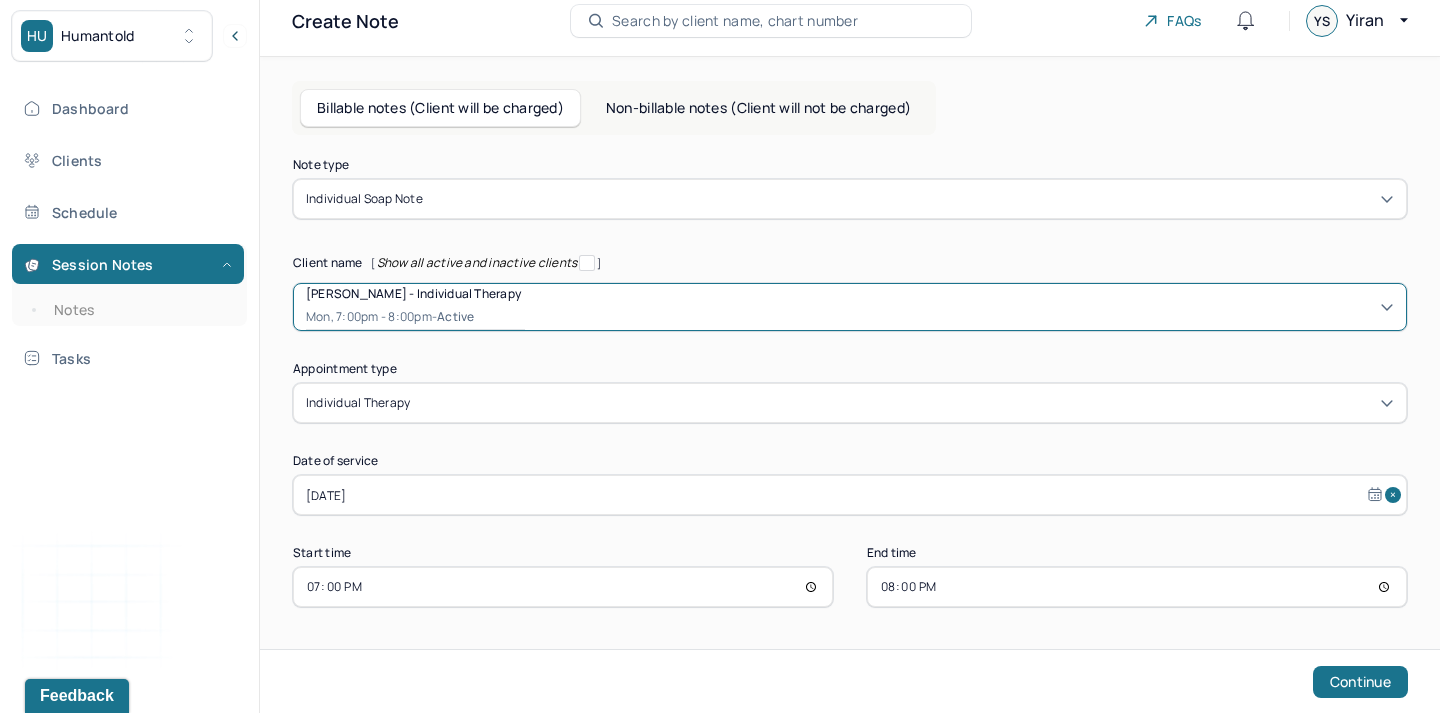 scroll, scrollTop: 14, scrollLeft: 0, axis: vertical 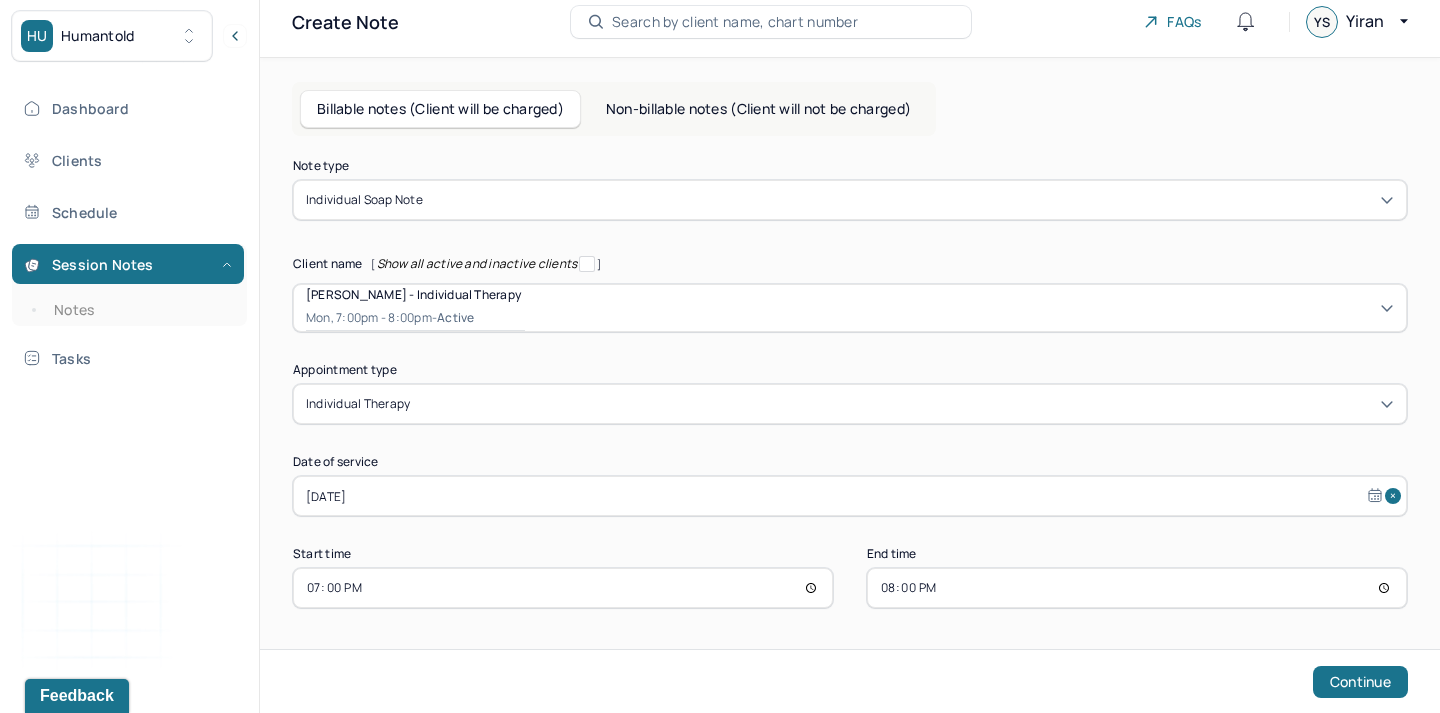 click on "20:00" at bounding box center [1137, 588] 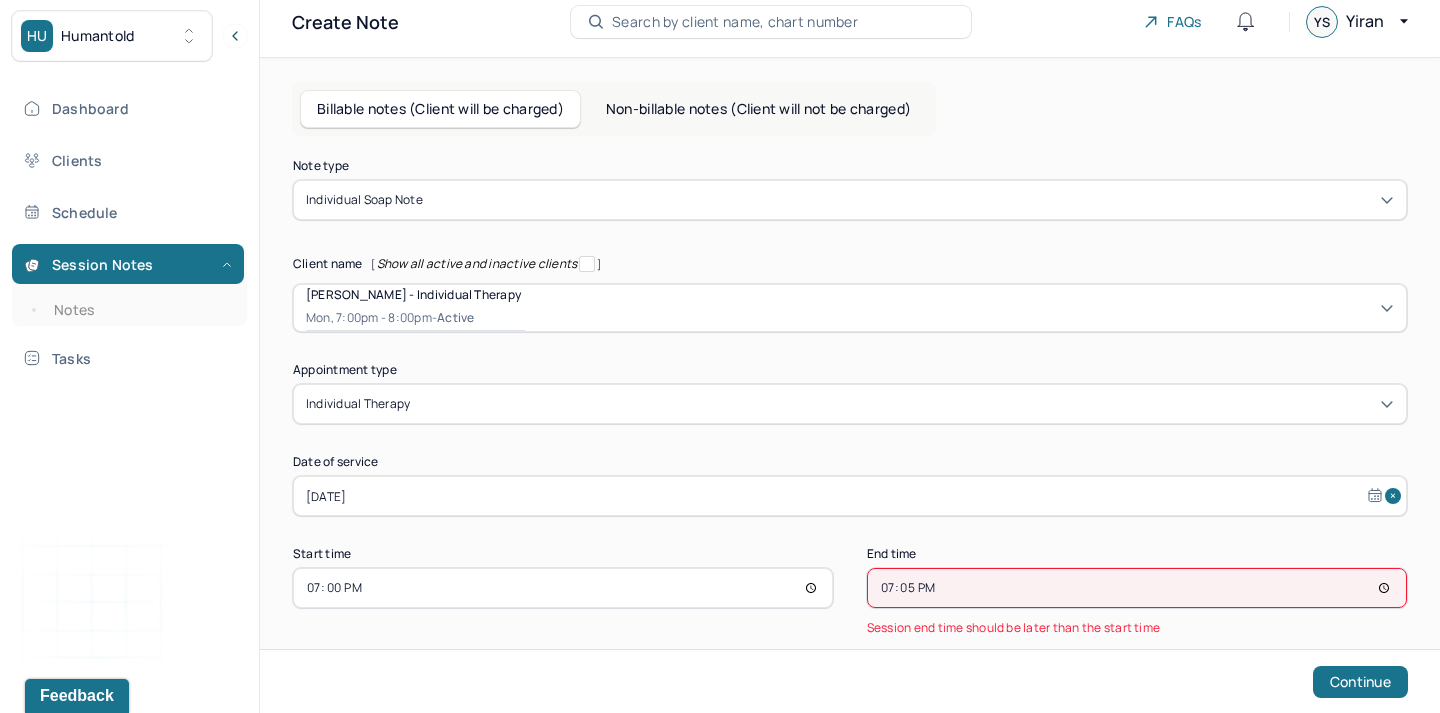 type on "19:55" 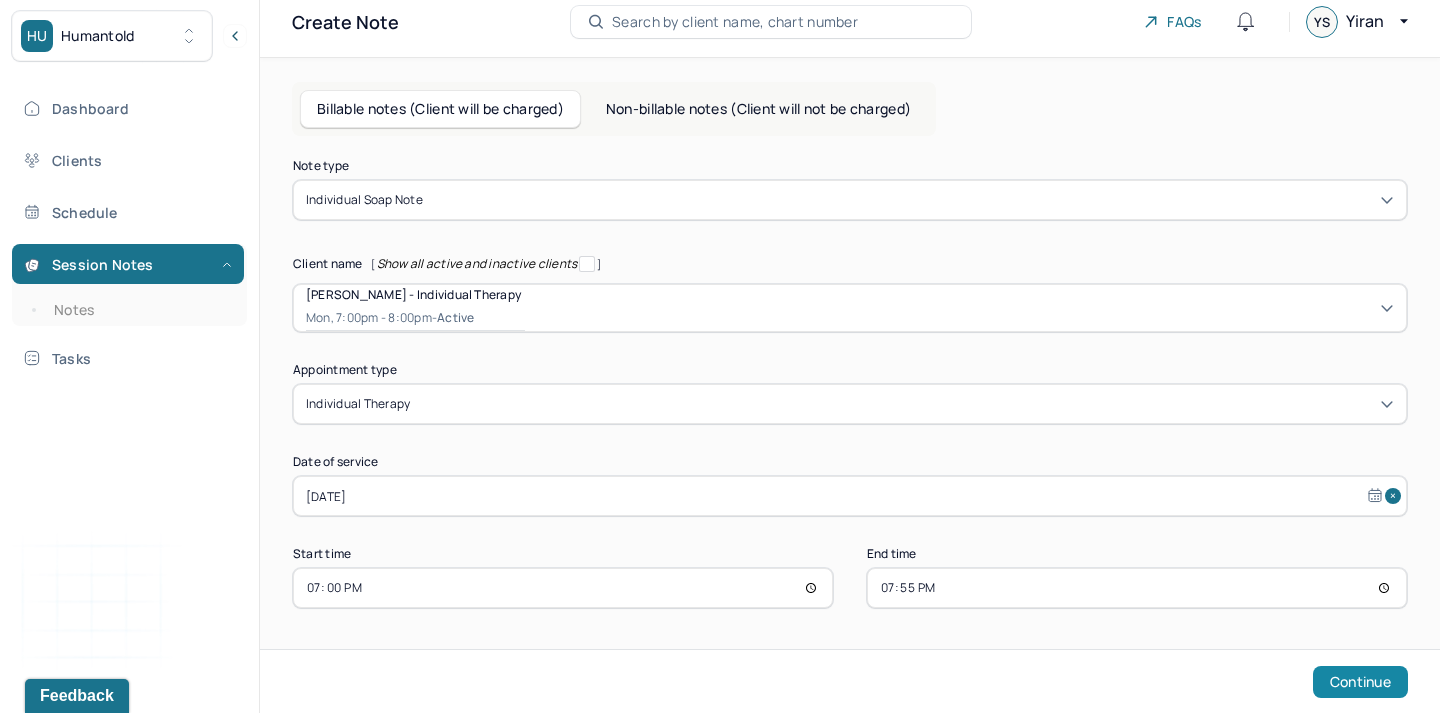 click on "Continue" at bounding box center (1360, 682) 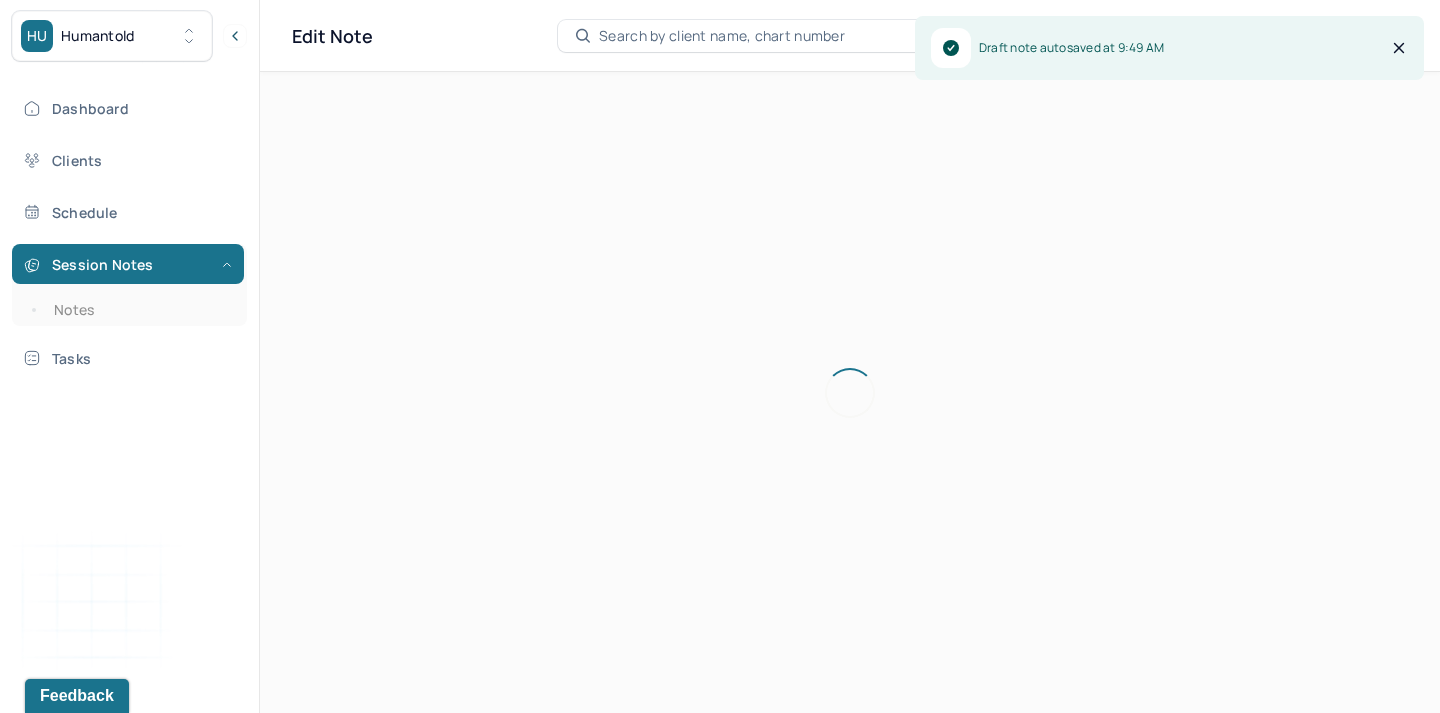 scroll, scrollTop: 0, scrollLeft: 0, axis: both 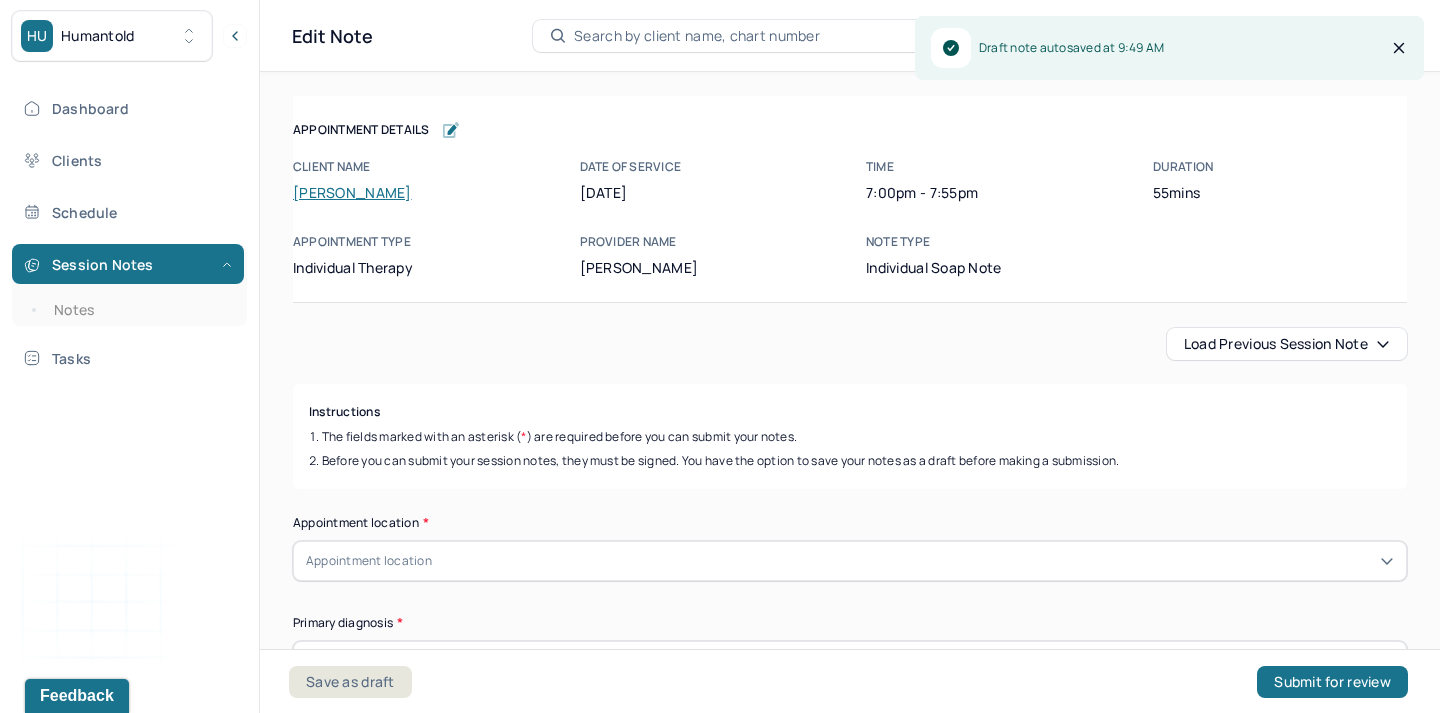click on "Load previous session note" at bounding box center (1287, 344) 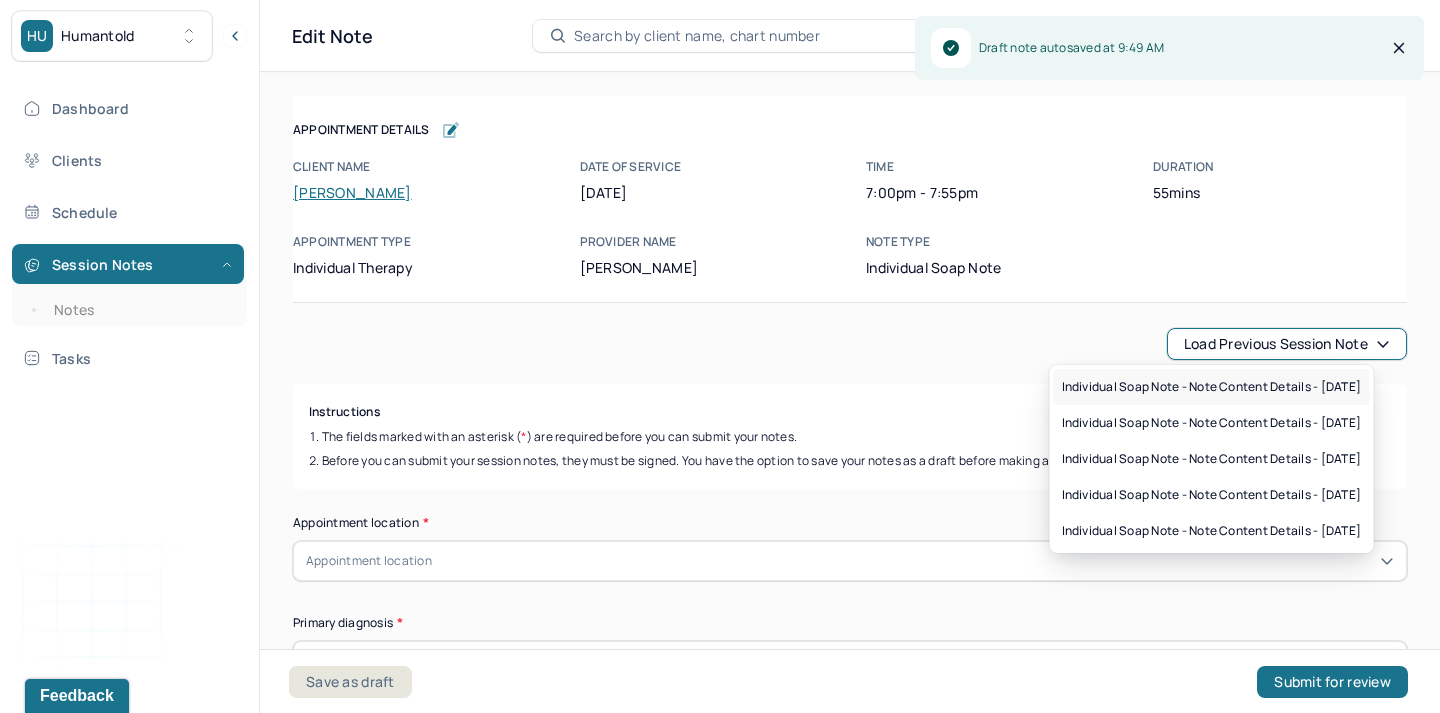 click on "Individual soap note   - Note content Details -   [DATE]" at bounding box center (1212, 387) 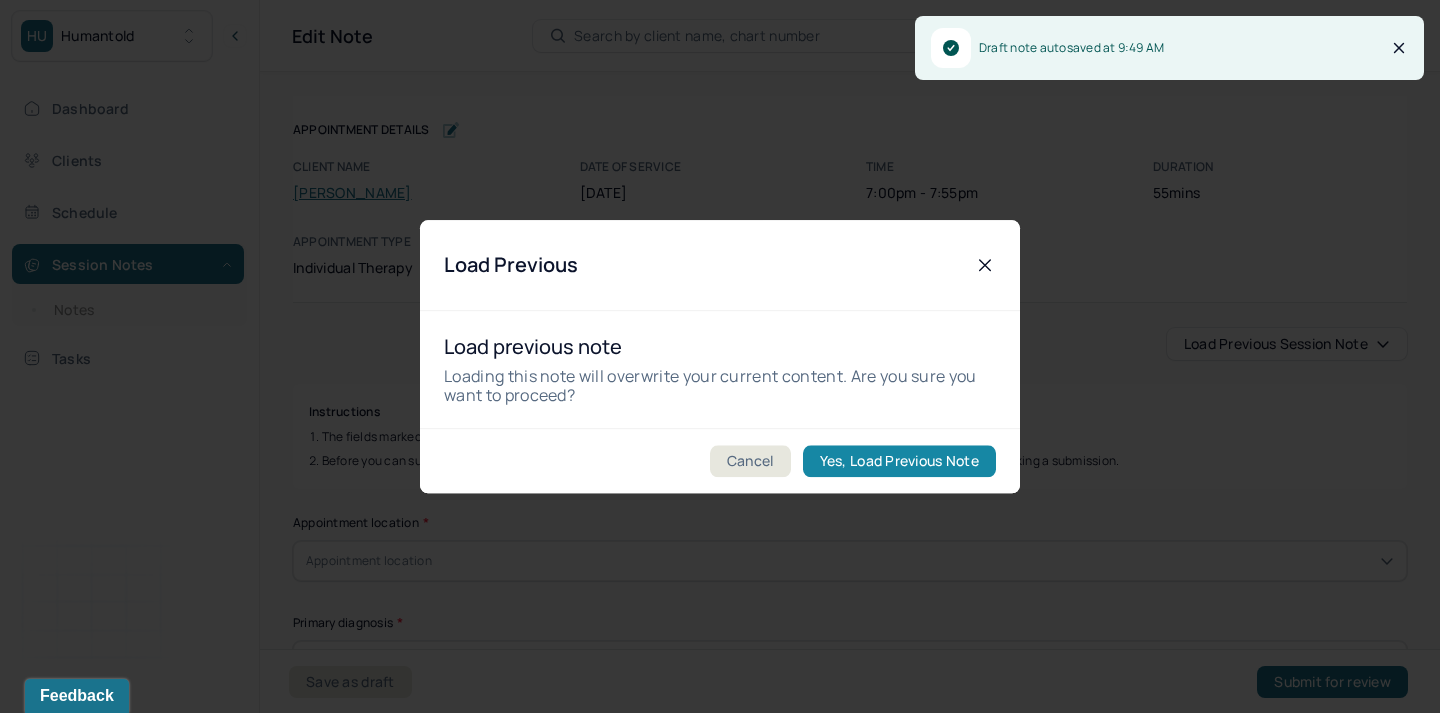 click on "Yes, Load Previous Note" at bounding box center [899, 461] 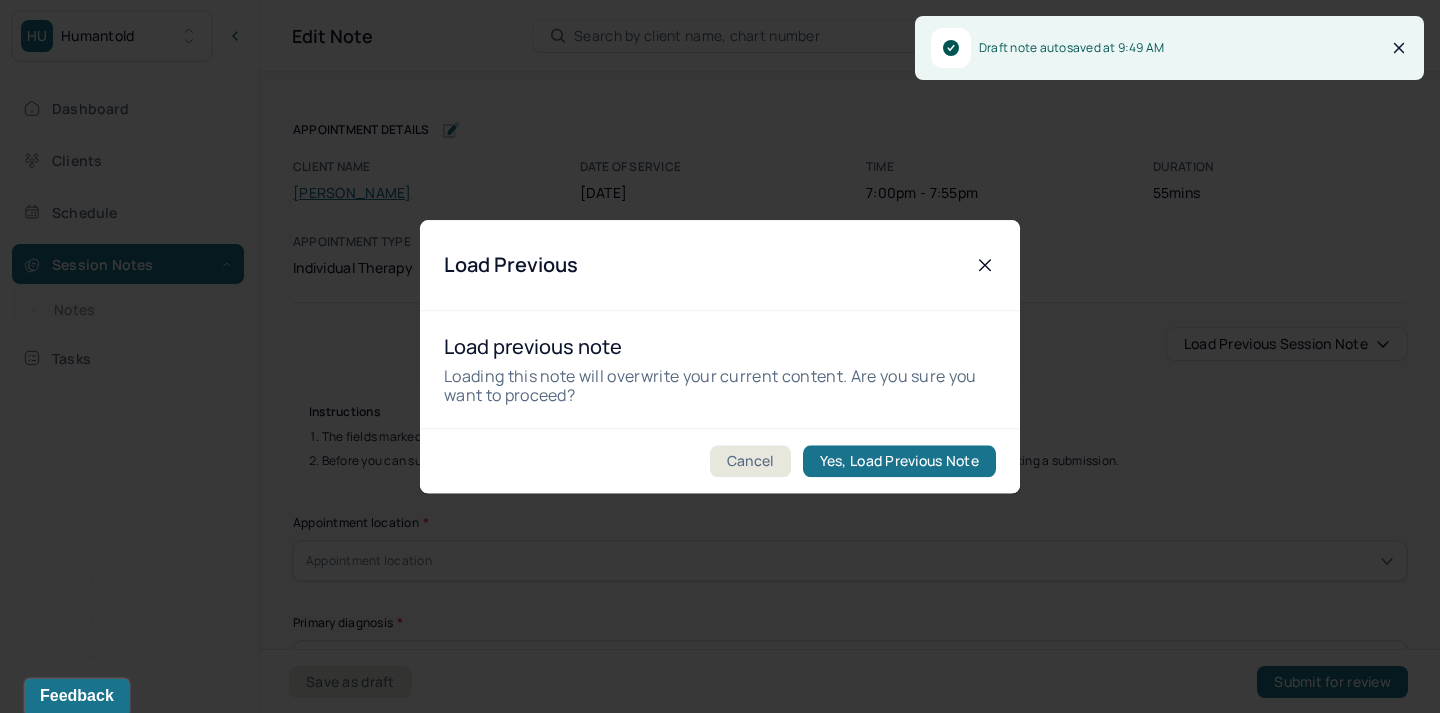 type on "relationship conflict/emotional availability/life transition anxiety" 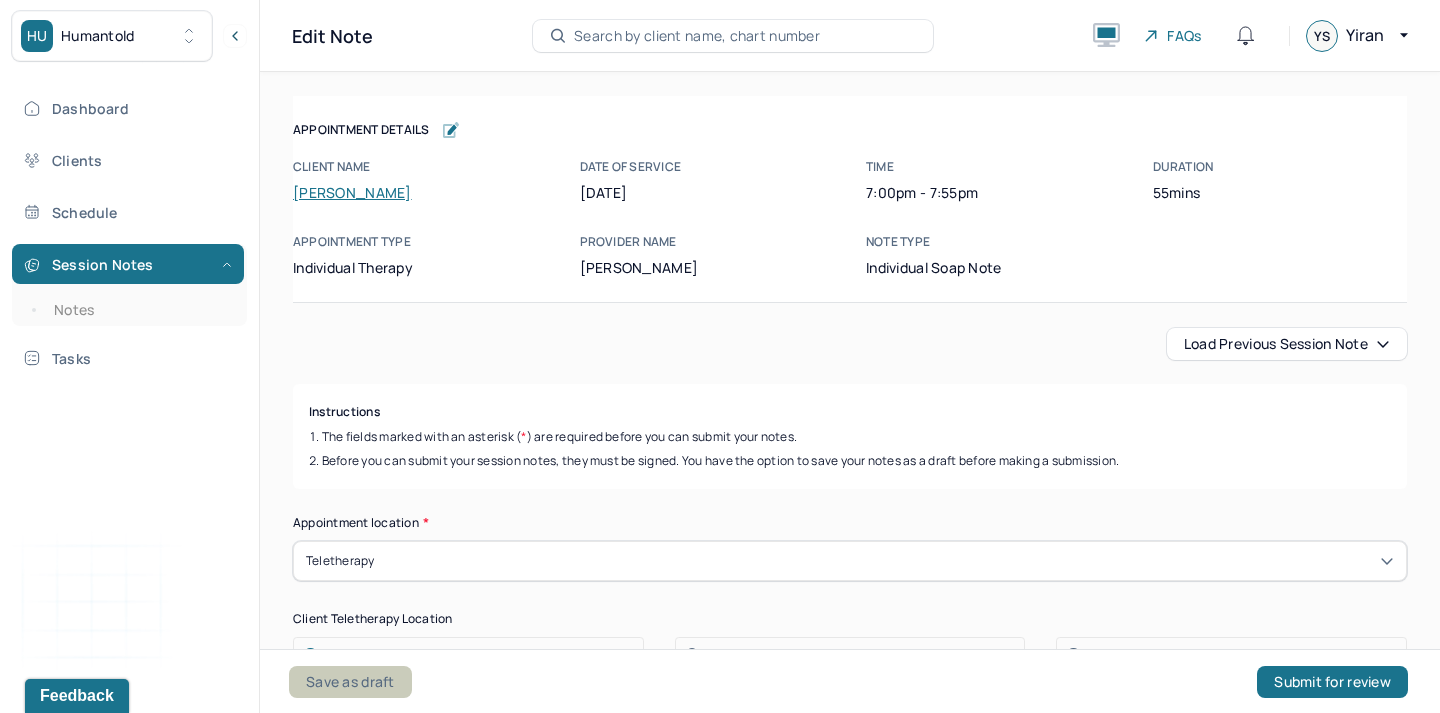 click on "Save as draft" at bounding box center [350, 682] 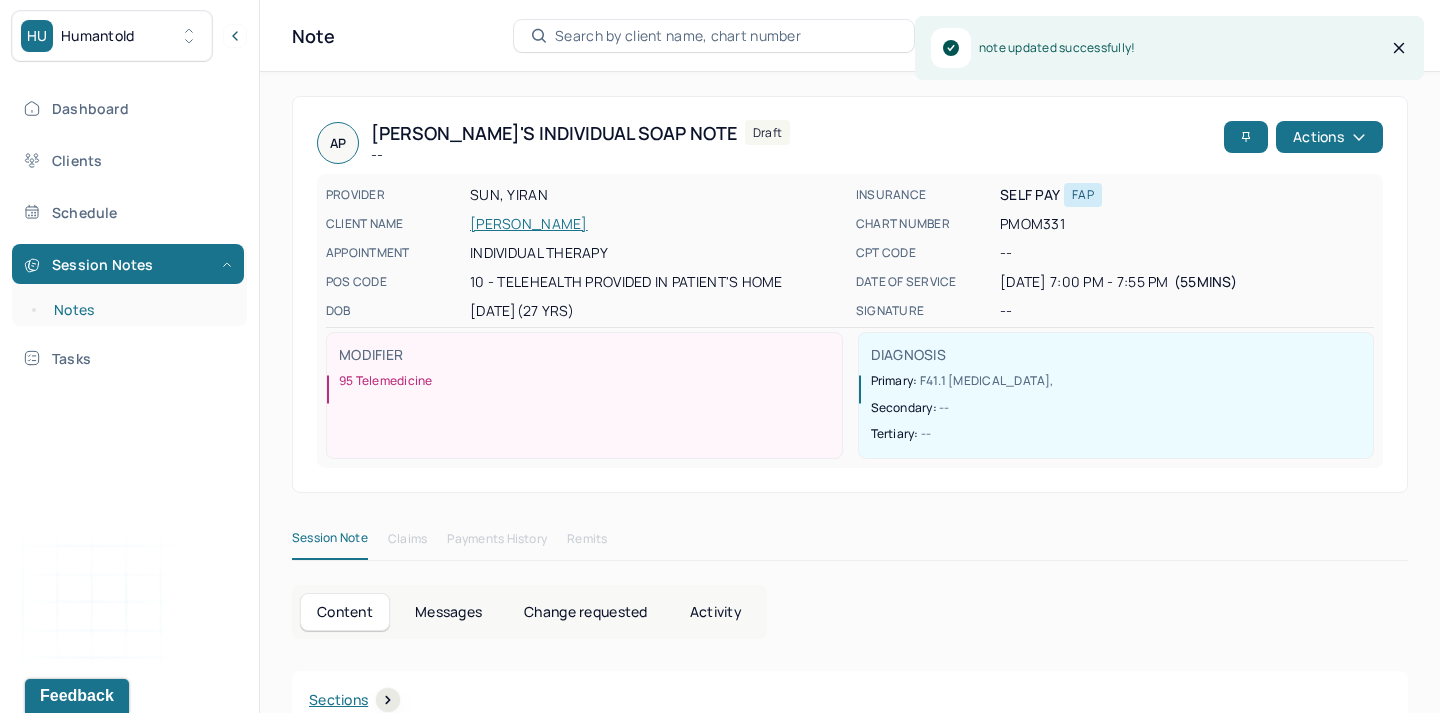 click on "Notes" at bounding box center (139, 310) 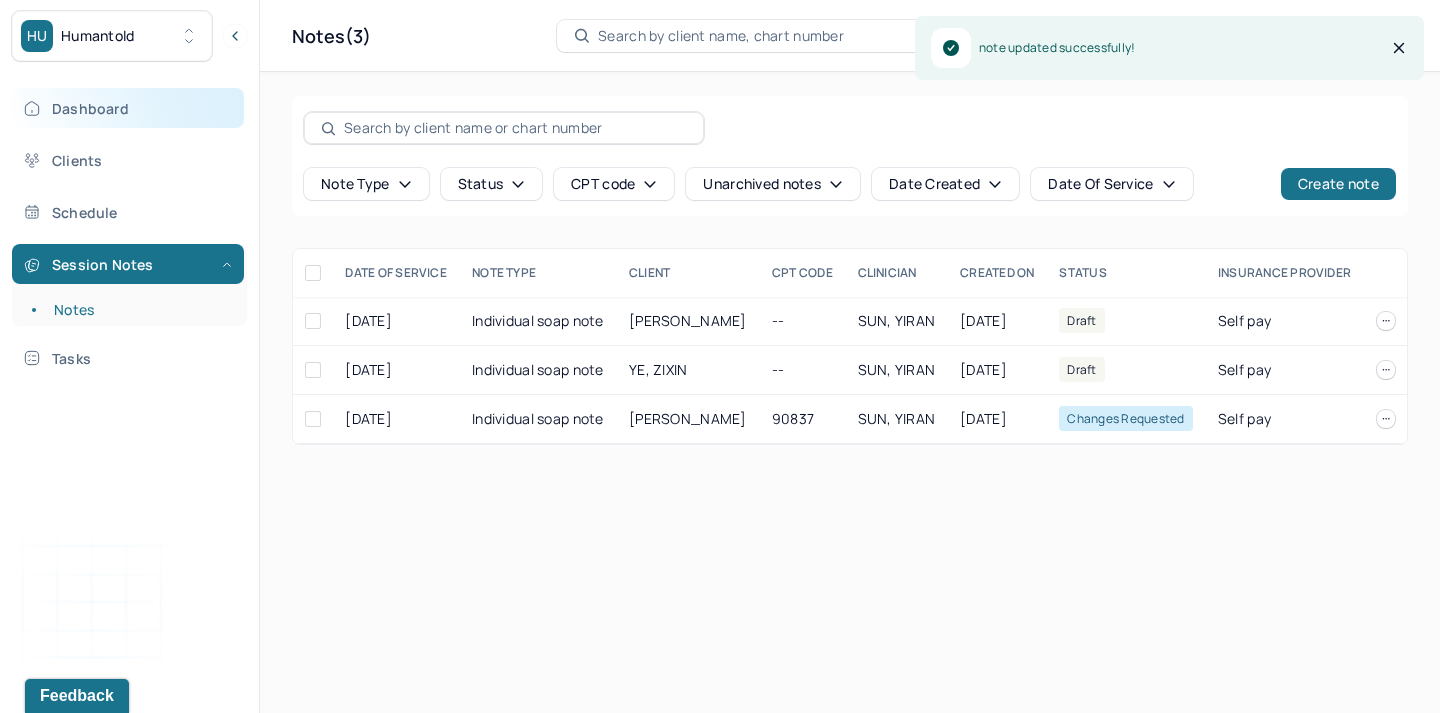 click on "Dashboard" at bounding box center (128, 108) 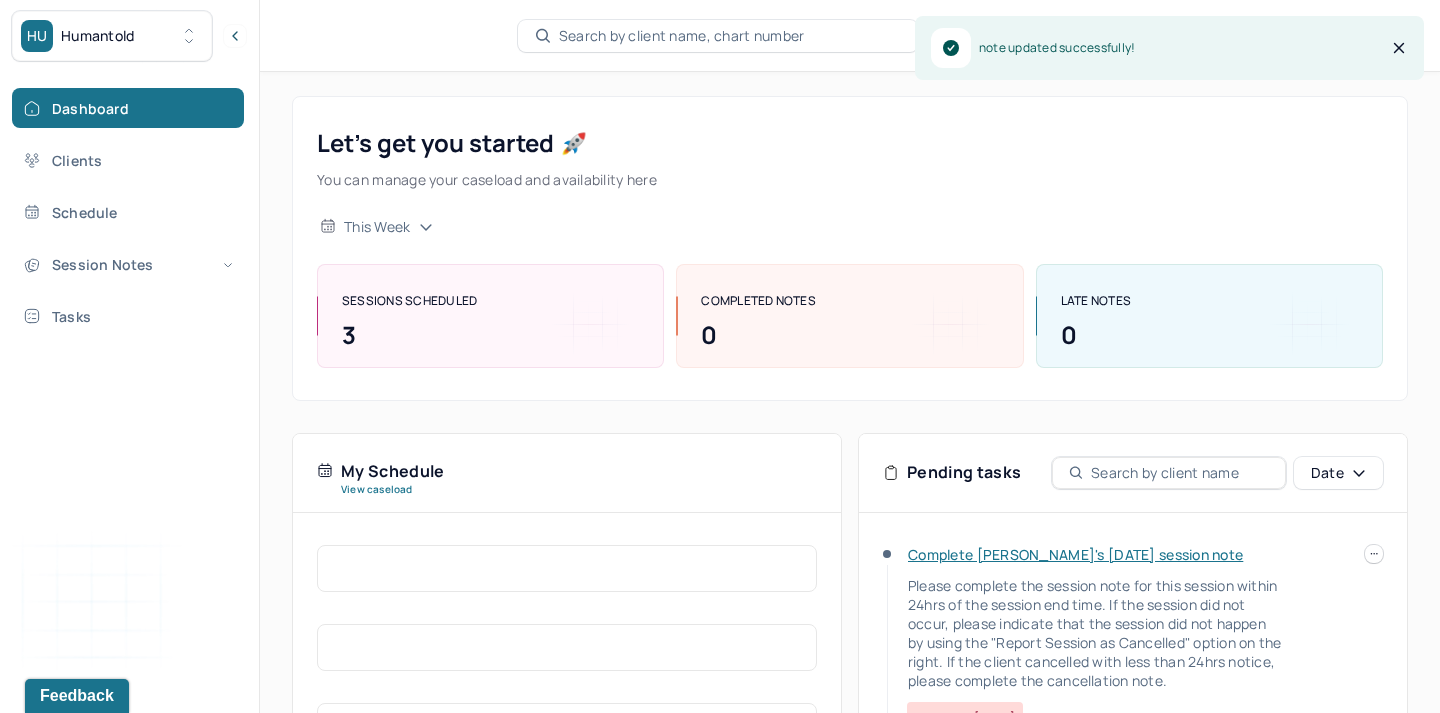 scroll, scrollTop: 182, scrollLeft: 0, axis: vertical 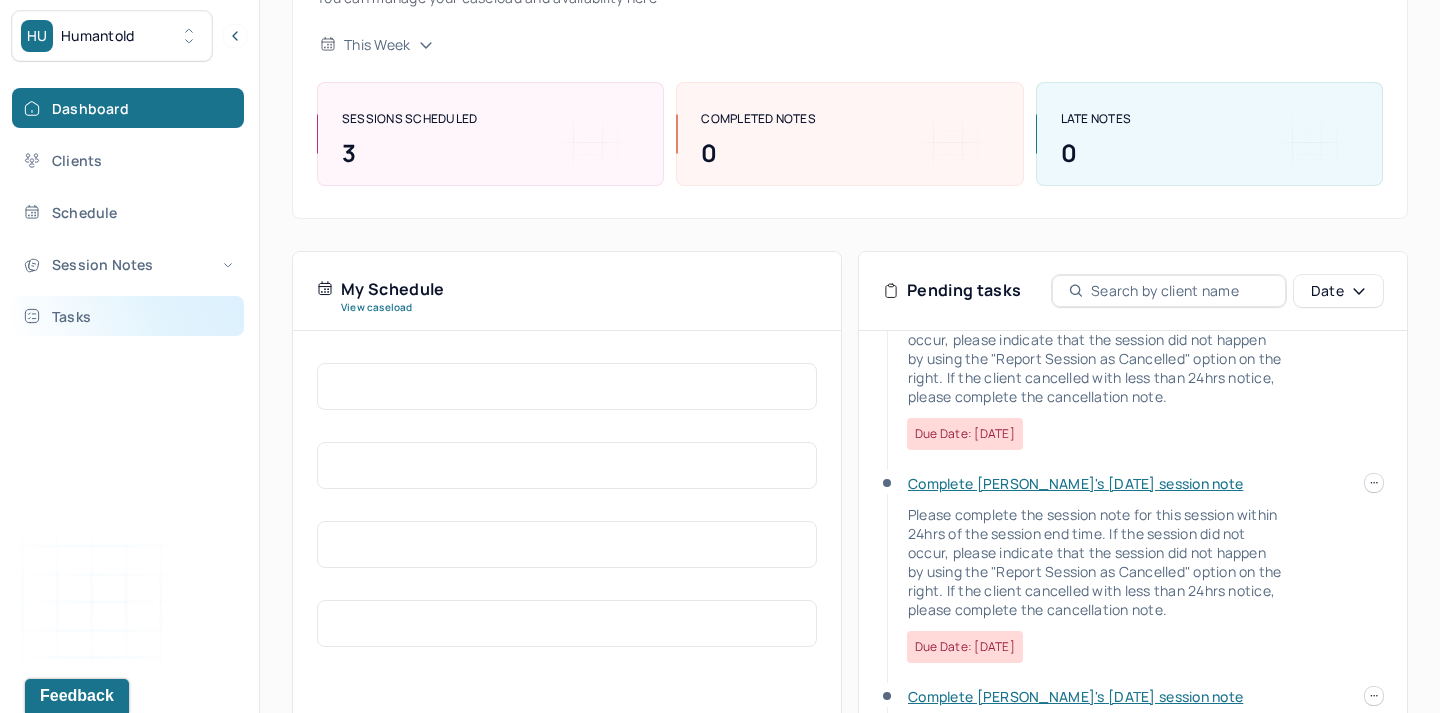 click on "Tasks" at bounding box center (128, 316) 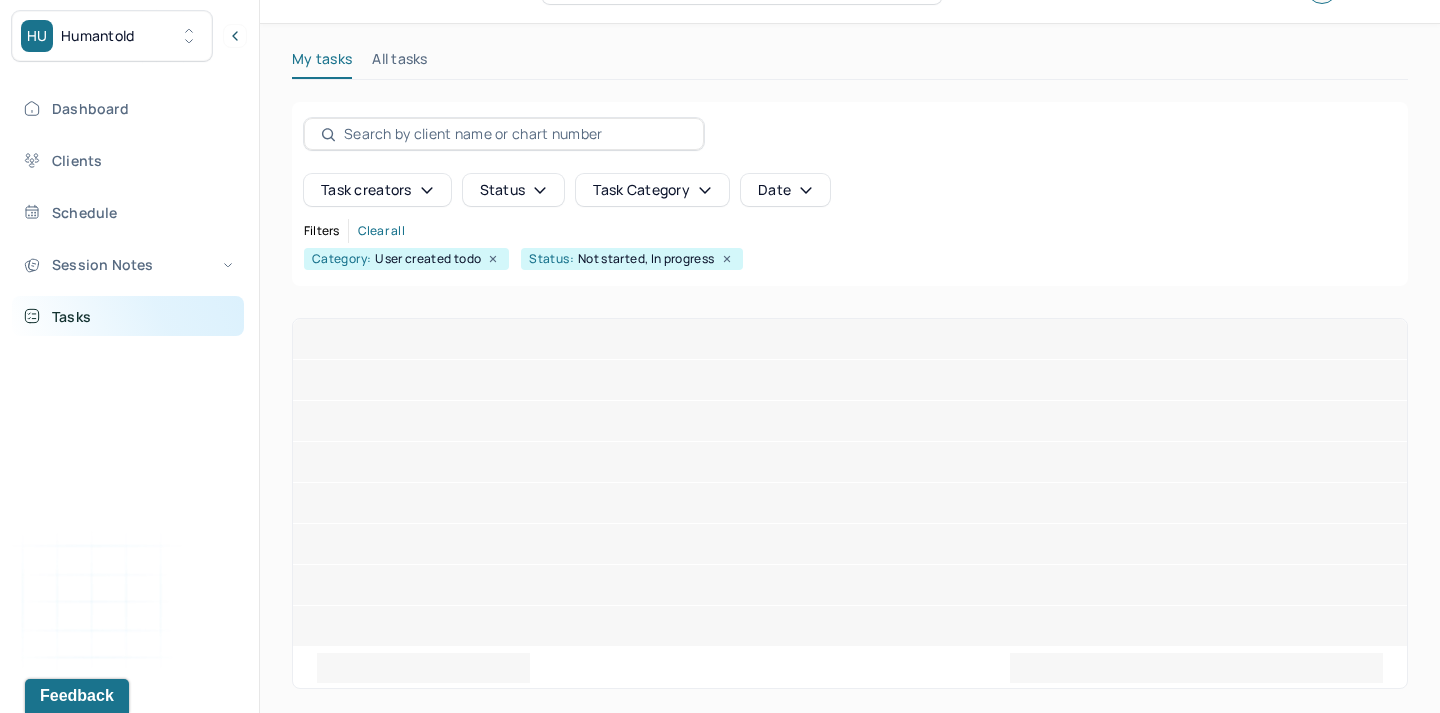 scroll, scrollTop: 0, scrollLeft: 0, axis: both 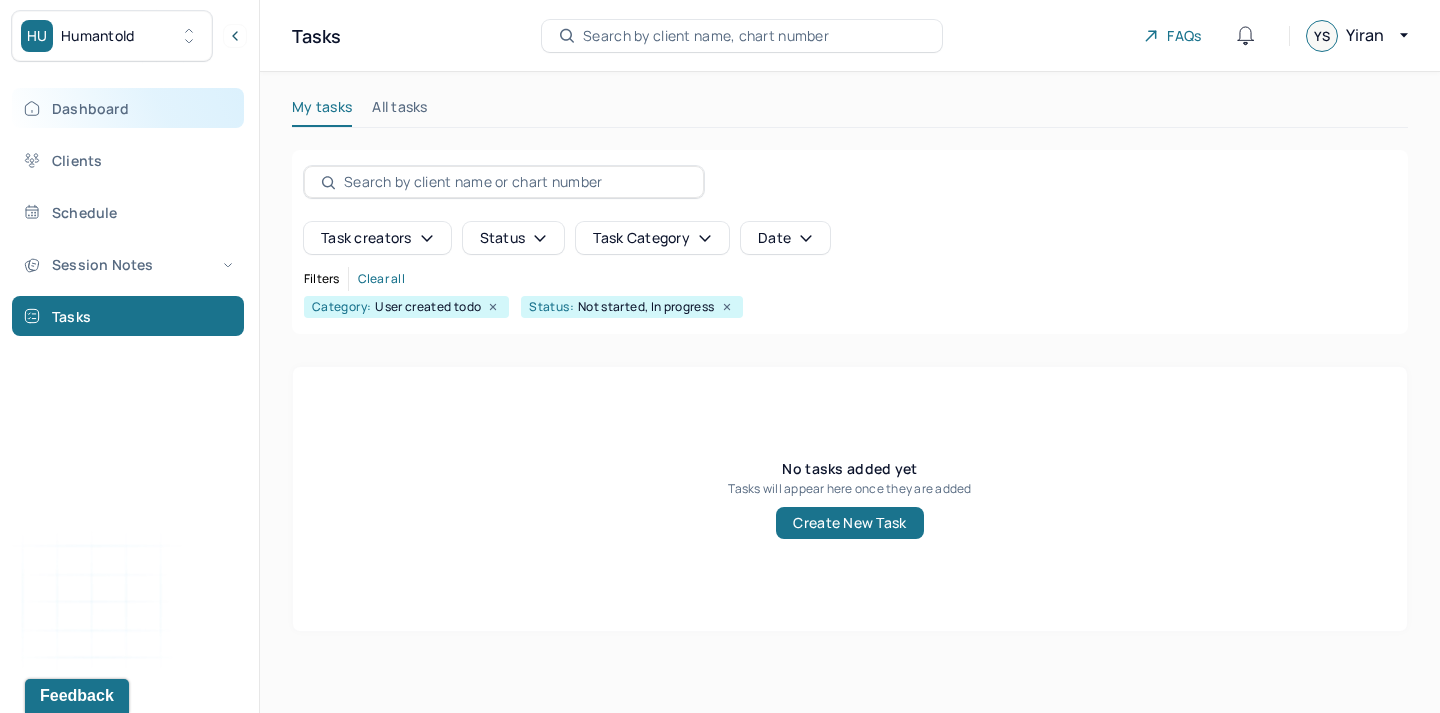 click on "Dashboard" at bounding box center [128, 108] 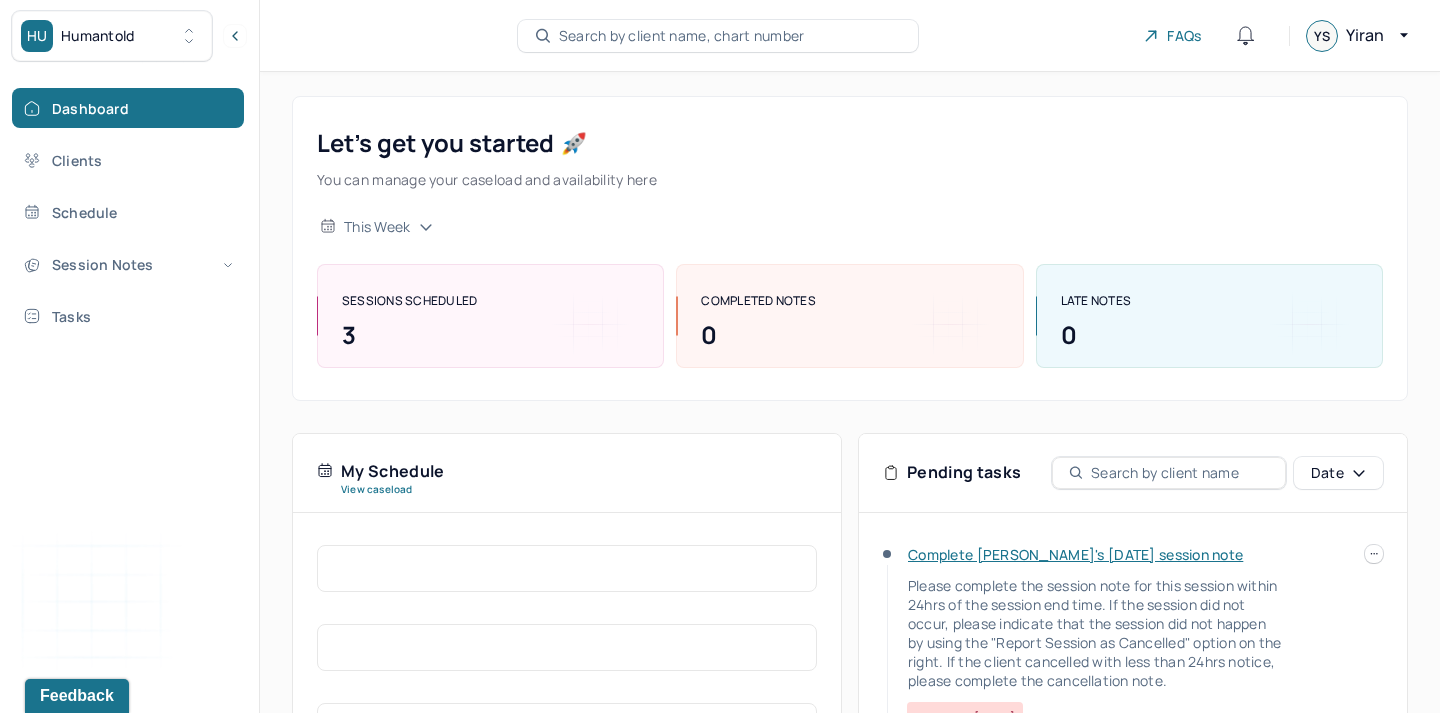 scroll, scrollTop: 326, scrollLeft: 0, axis: vertical 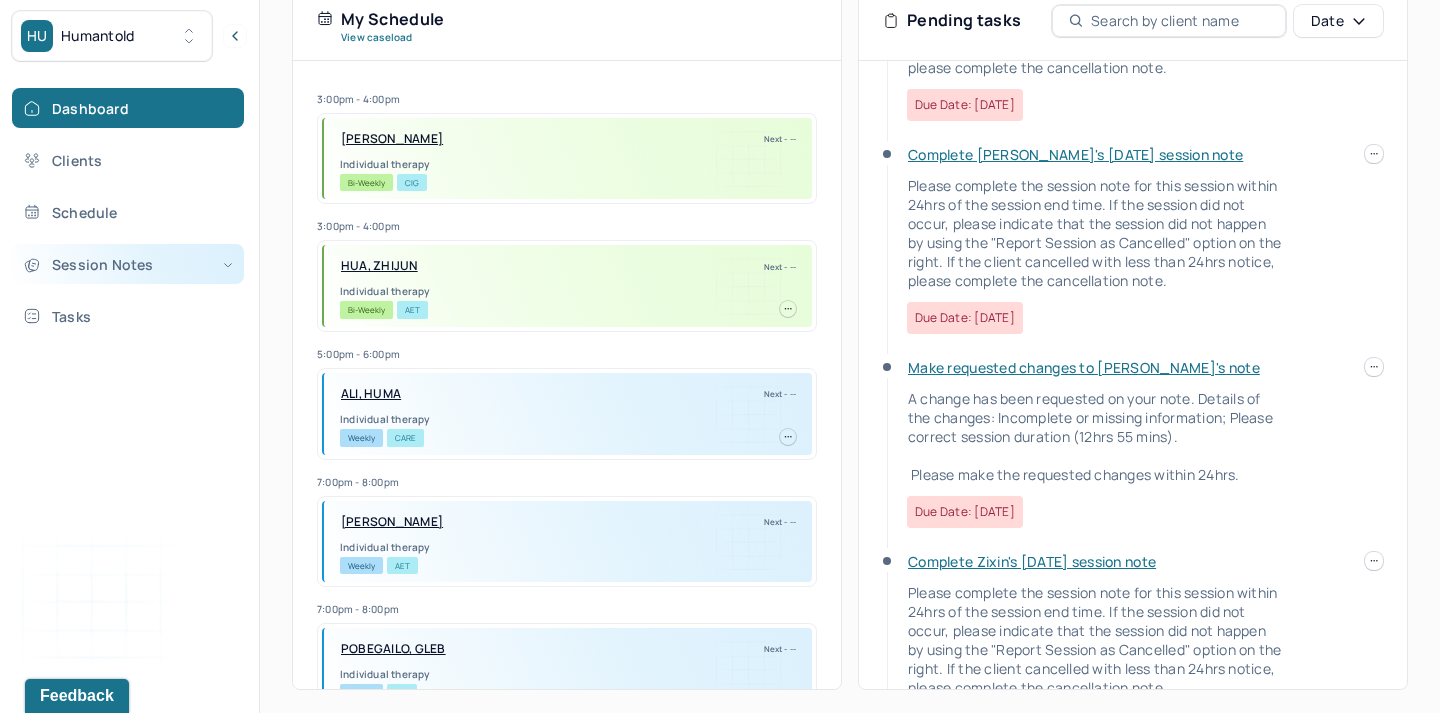 click on "Session Notes" at bounding box center (128, 264) 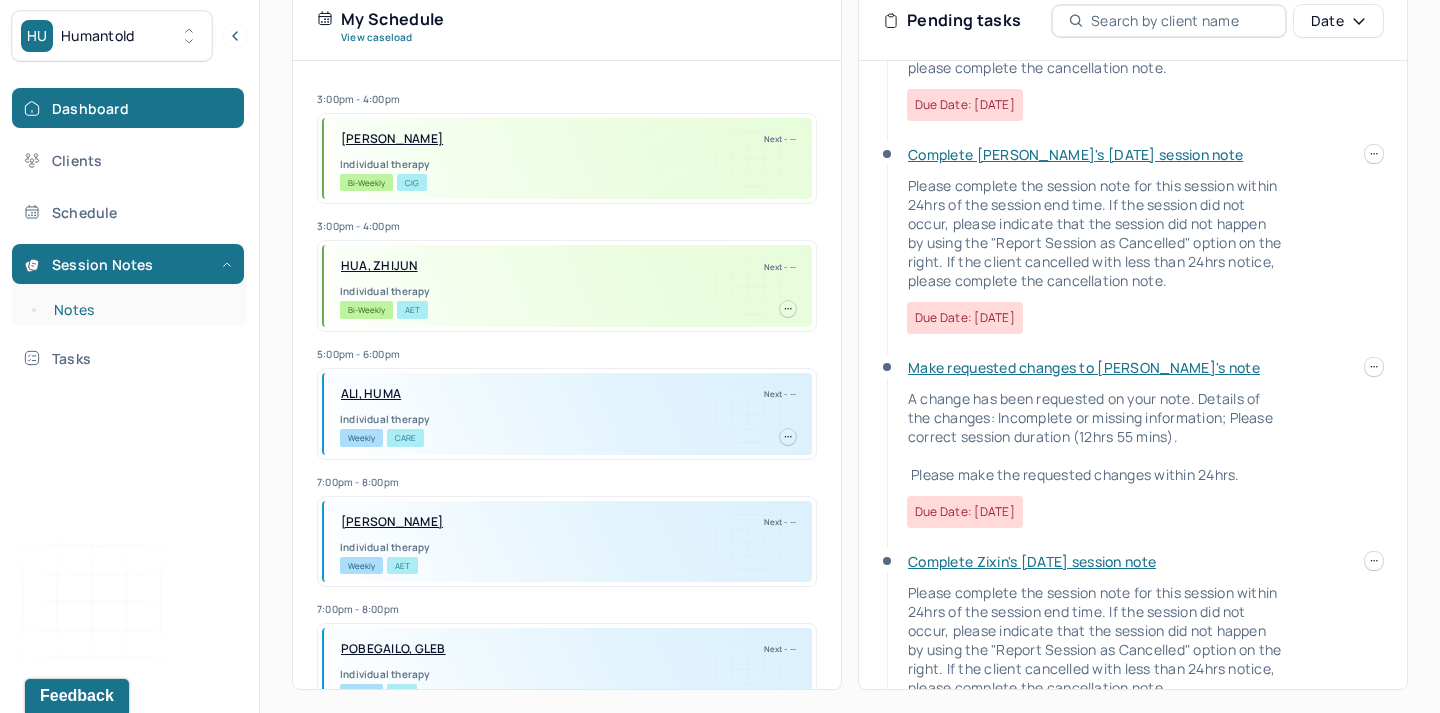 click on "Notes" at bounding box center (139, 310) 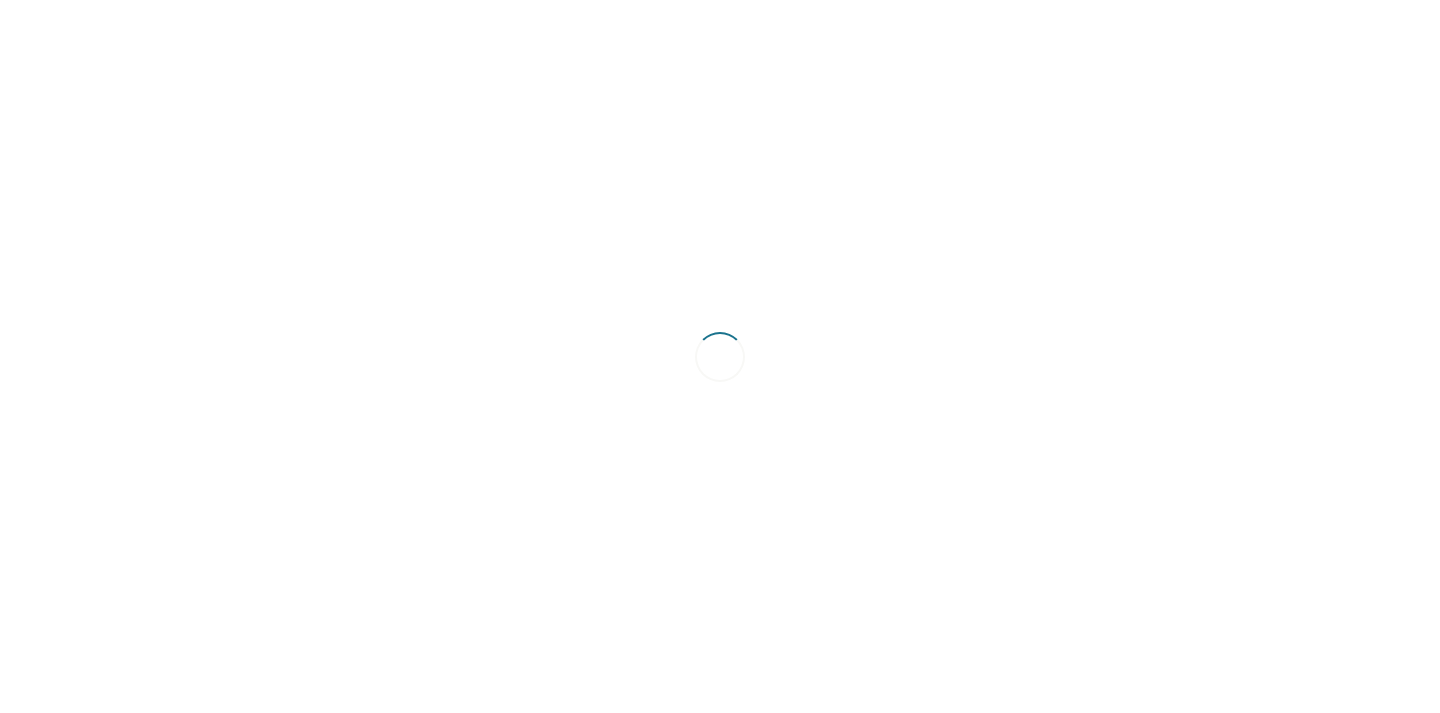 scroll, scrollTop: 0, scrollLeft: 0, axis: both 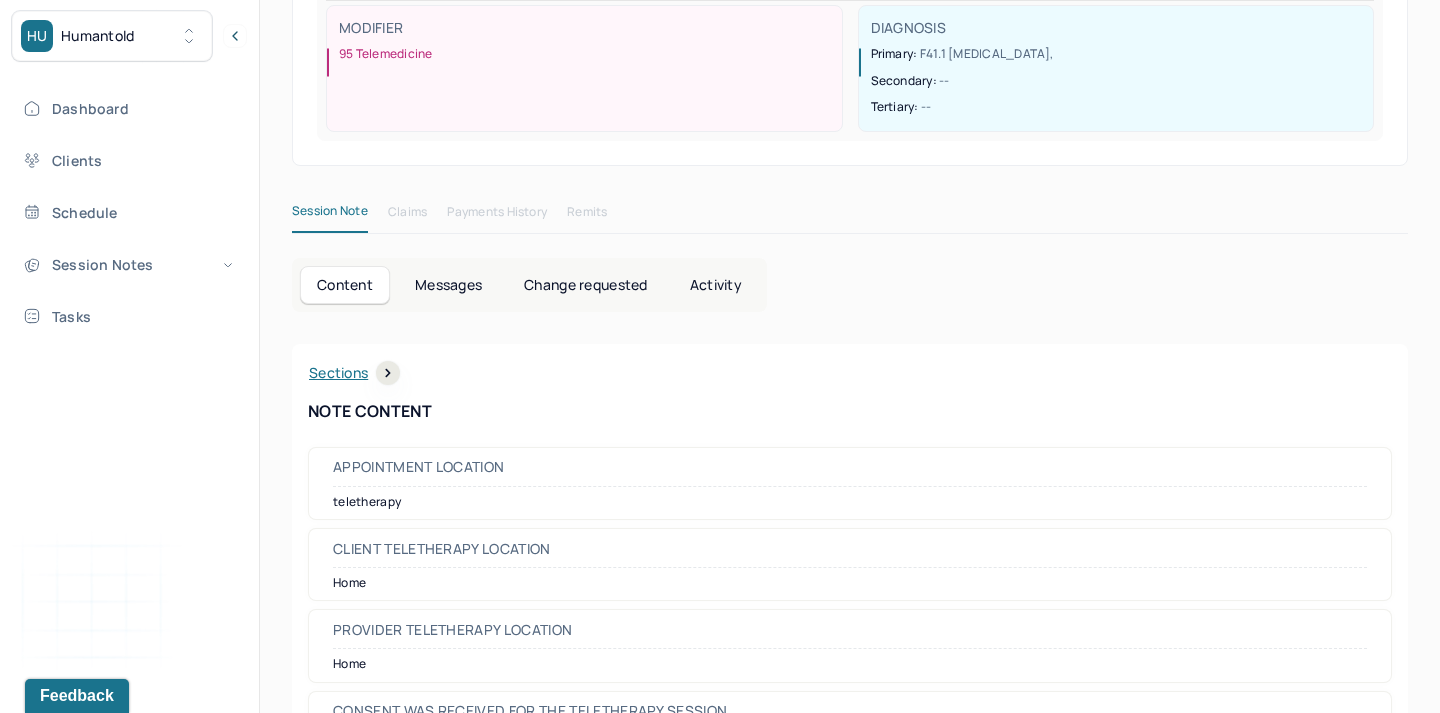 click on "Change requested" at bounding box center [585, 285] 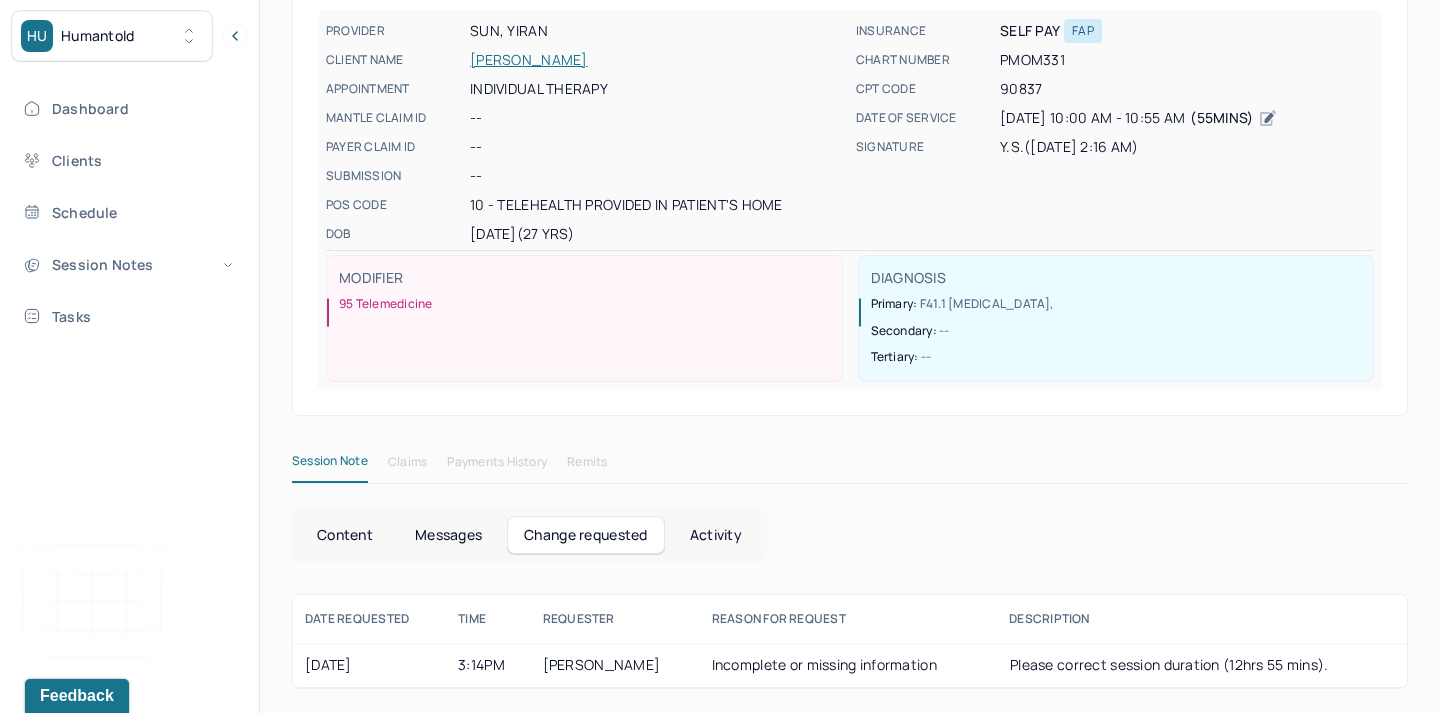 scroll, scrollTop: 165, scrollLeft: 0, axis: vertical 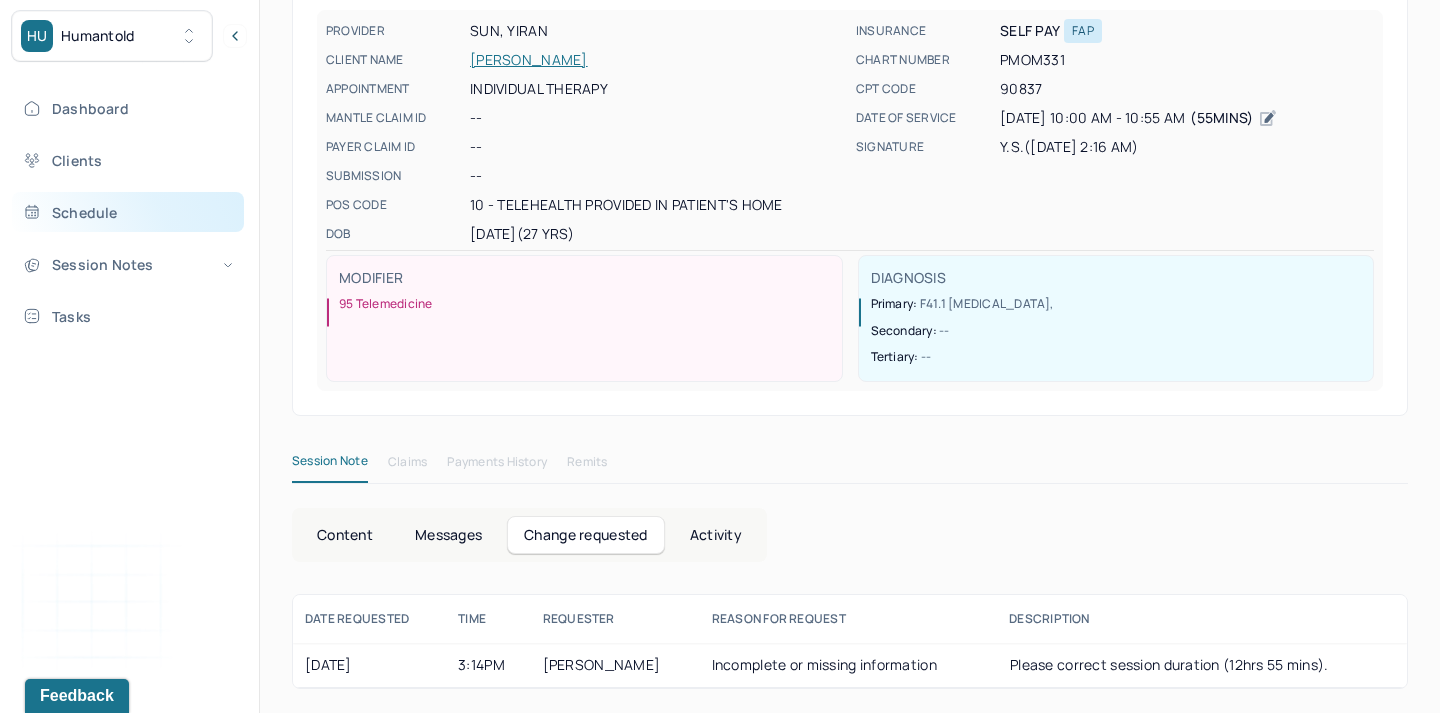 click on "Schedule" at bounding box center (128, 212) 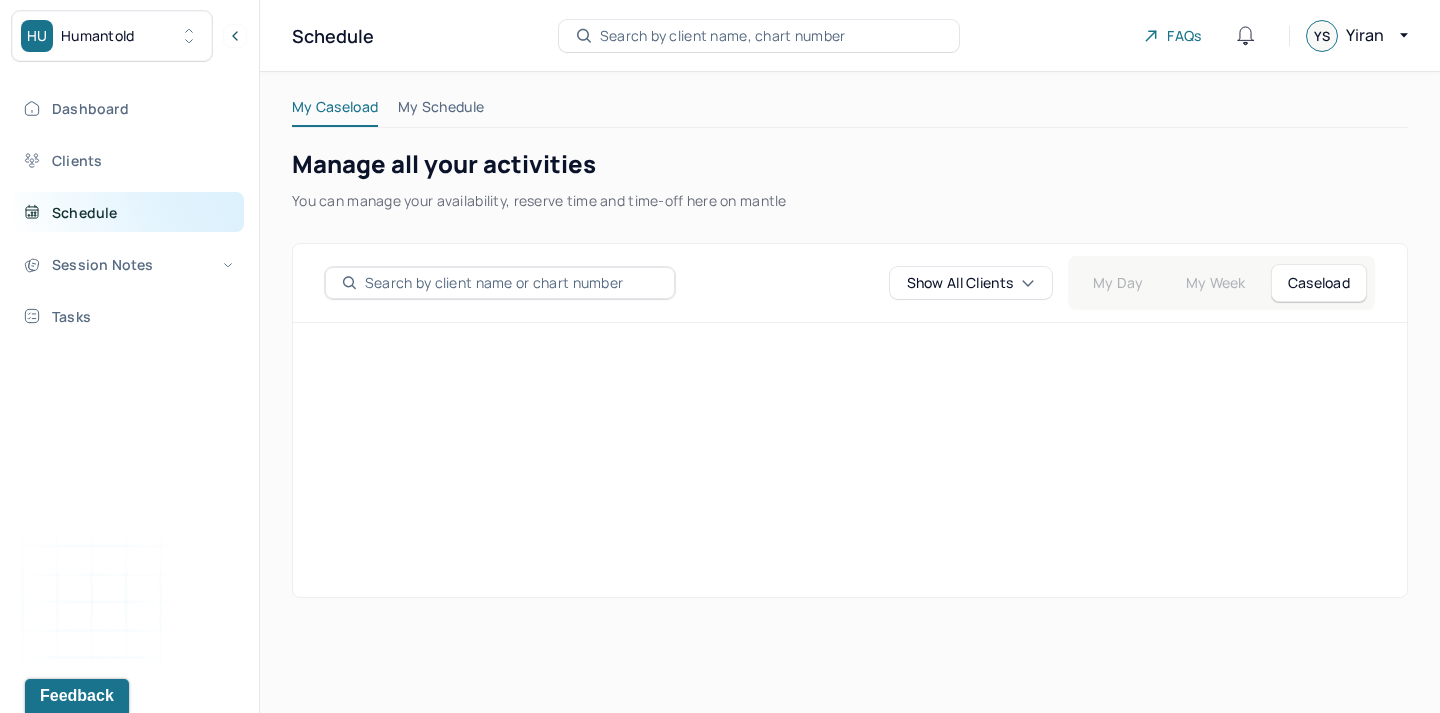 scroll, scrollTop: 0, scrollLeft: 0, axis: both 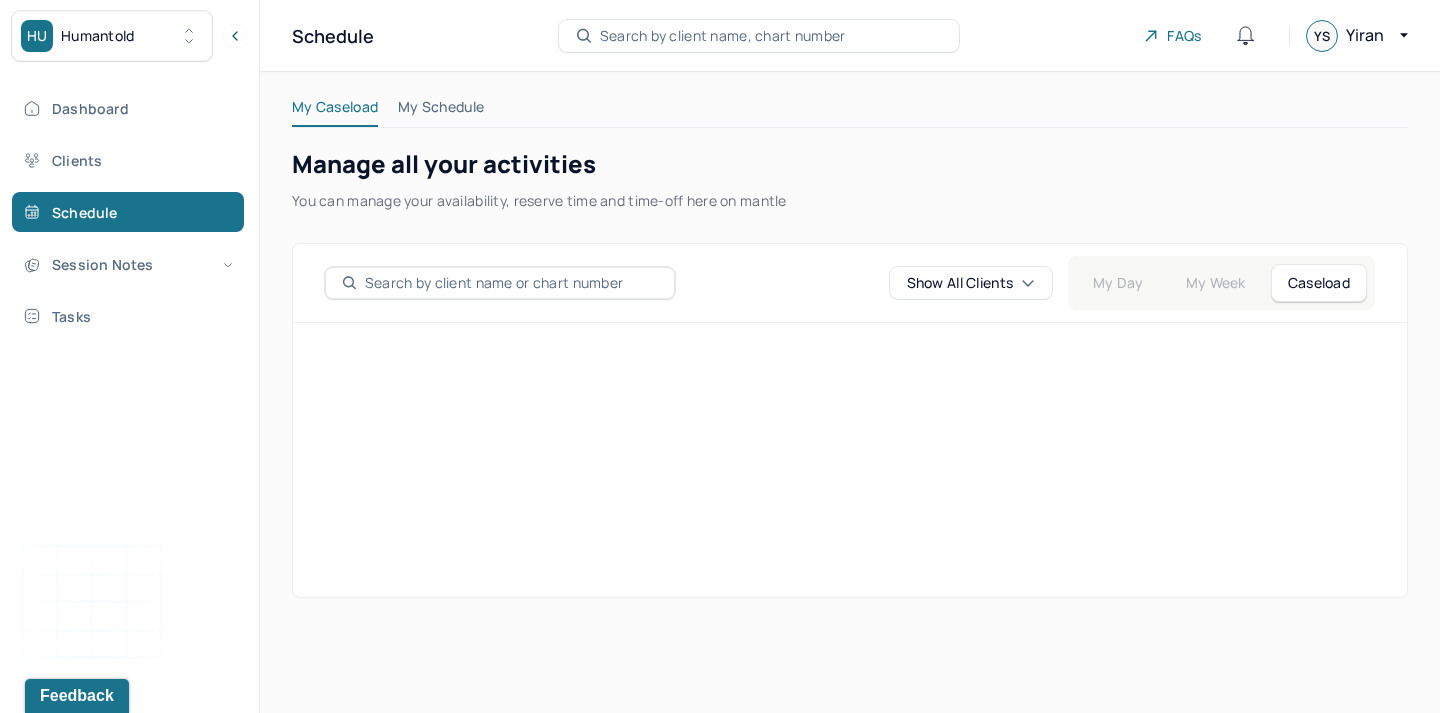 click on "HU Humantold" at bounding box center [112, 36] 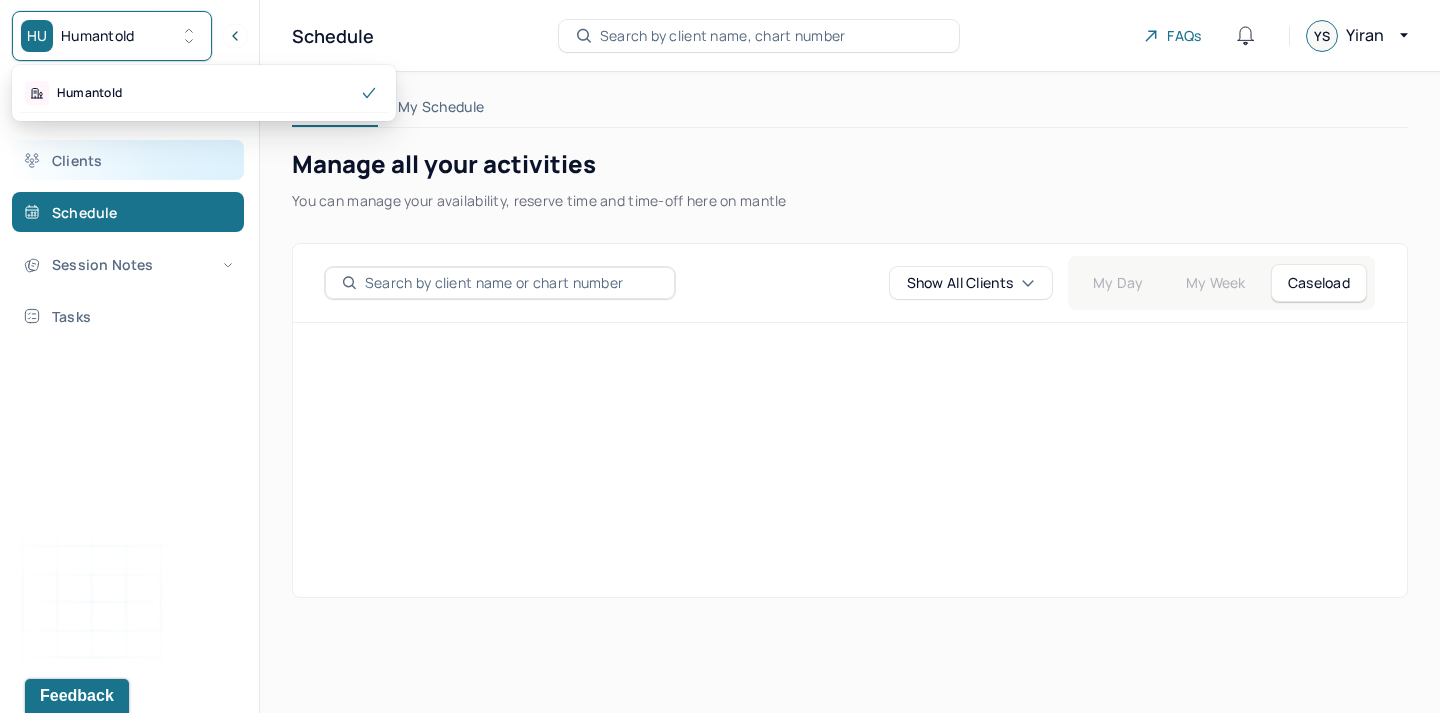 click on "Clients" at bounding box center [128, 160] 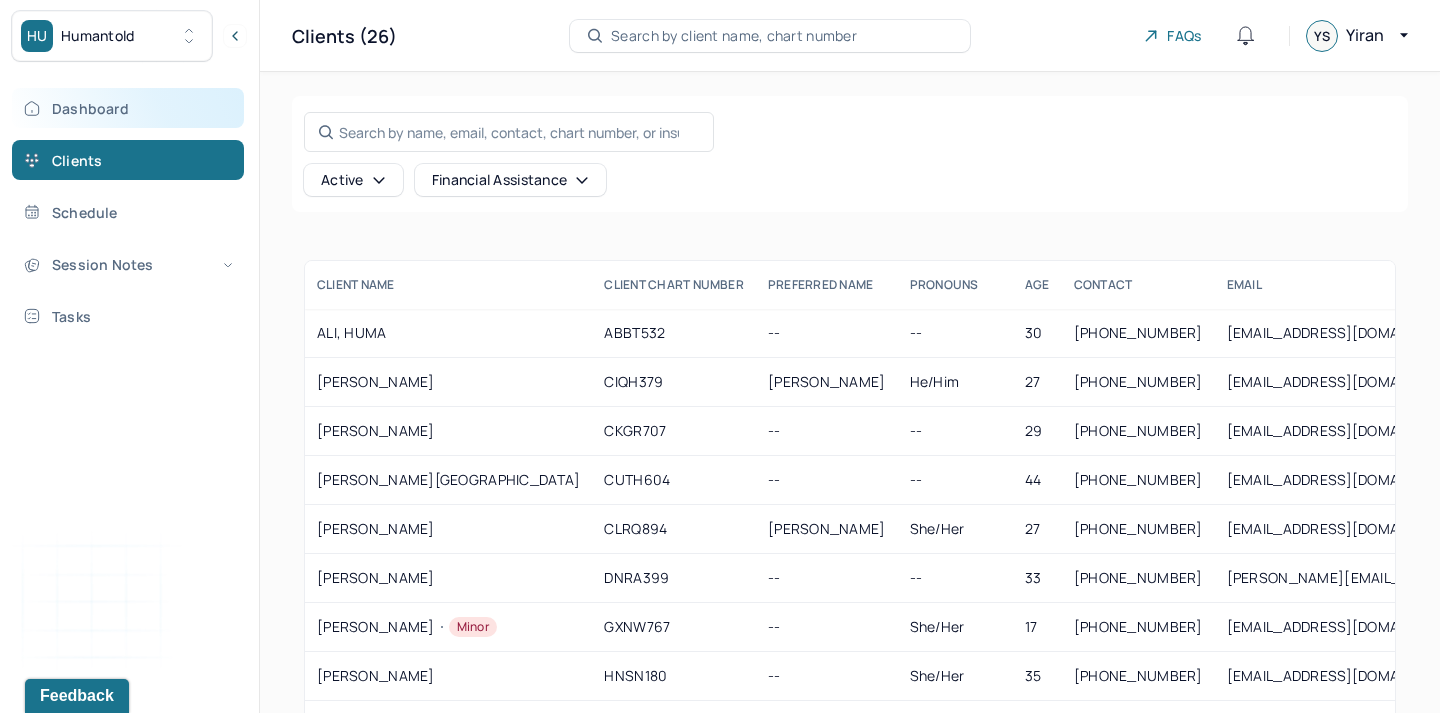 click on "Dashboard" at bounding box center [128, 108] 